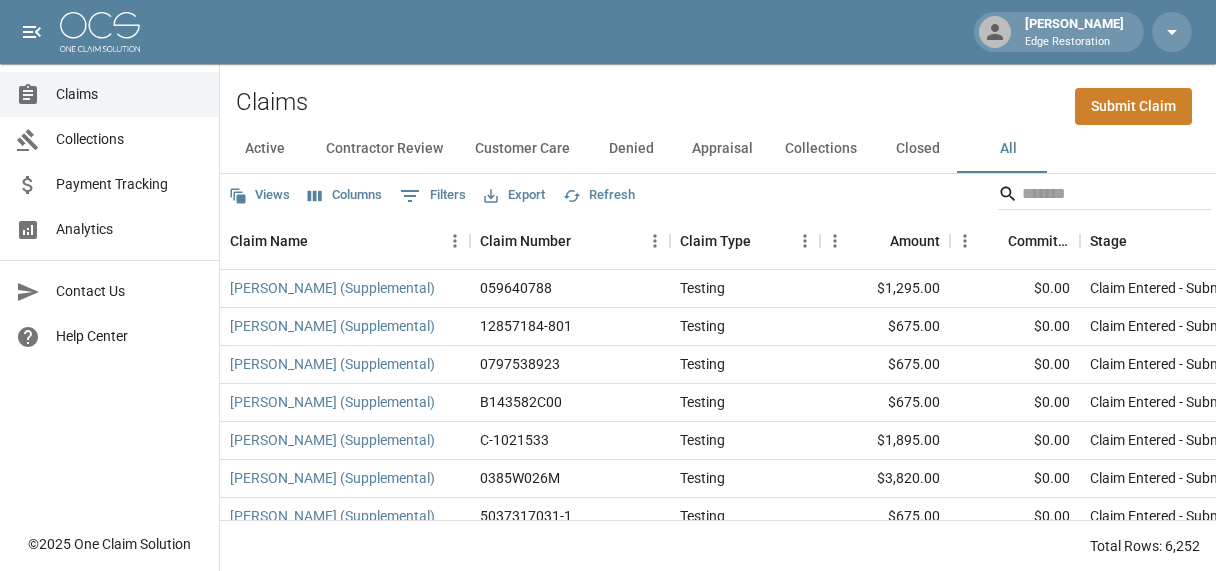 scroll, scrollTop: 3, scrollLeft: 0, axis: vertical 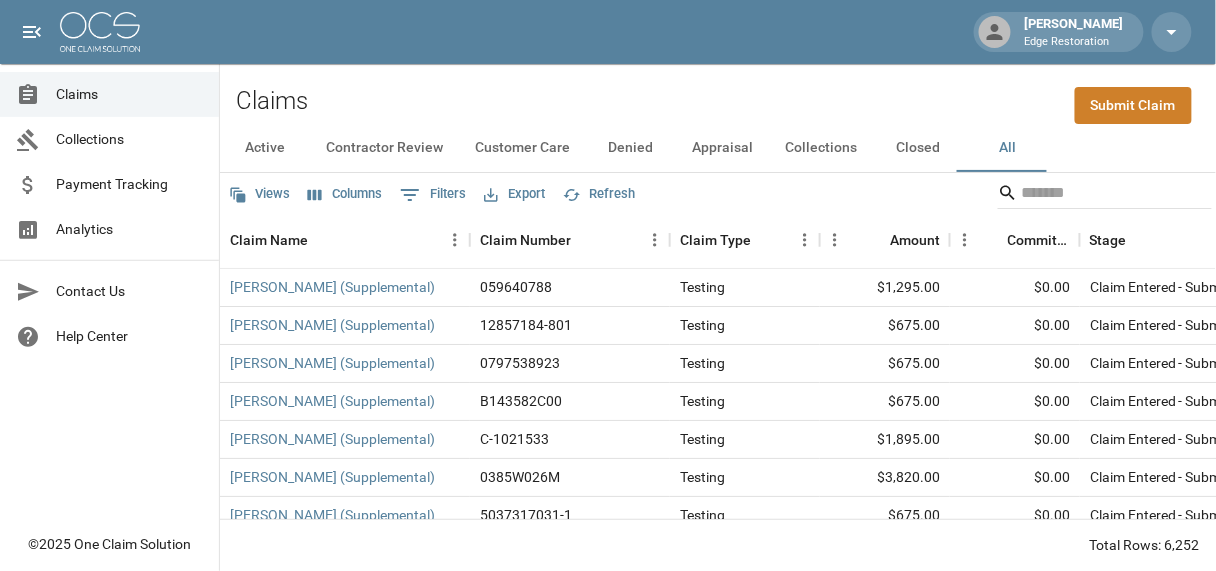 click on "Submit Claim" at bounding box center (1133, 105) 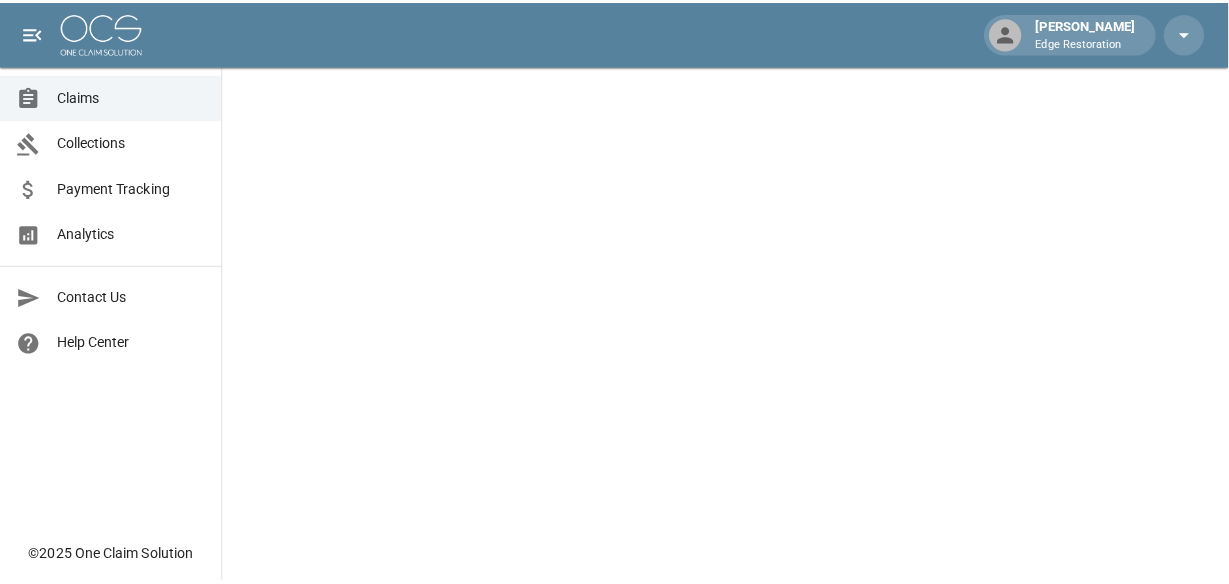scroll, scrollTop: 0, scrollLeft: 0, axis: both 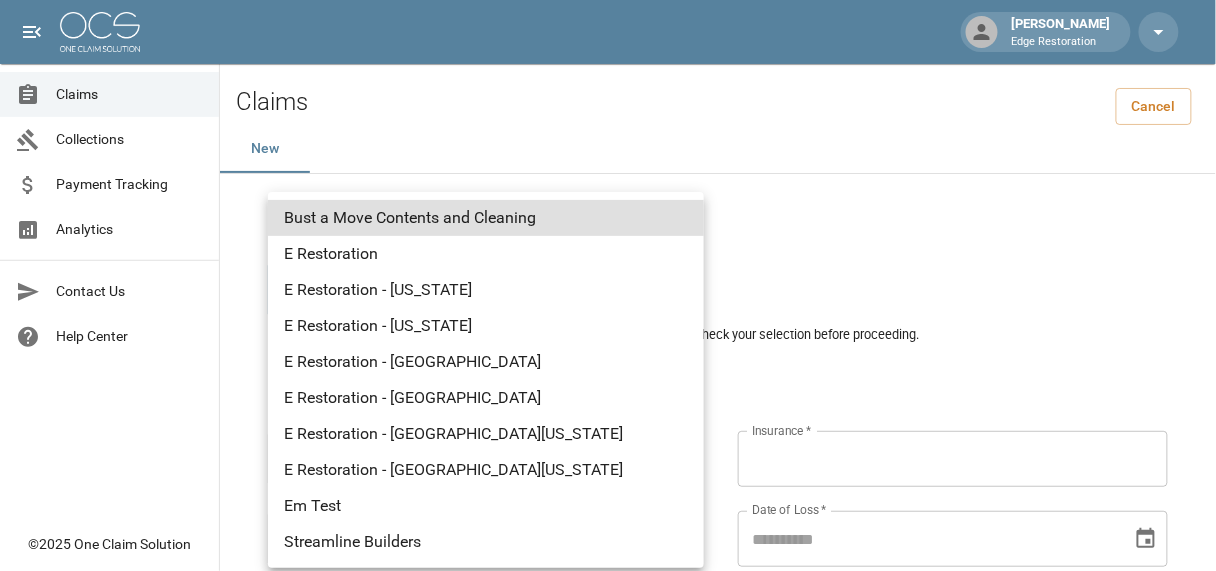 click on "[PERSON_NAME] Edge Restoration Claims Collections Payment Tracking Analytics Contact Us Help Center ©  2025   One Claim Solution Claims Cancel New Company Company   * ​ Company   * Please ensure you select the correct company to submit your claim. Double-check your selection before proceeding. Claim Information Claim Type   * ​ Claim Type   * Claim Name   * Claim Name   * Claim Number   * Claim Number   * Amount   * Amount   * Insurance   * Insurance   * Date of Loss   * Date of Loss   * Insured's Information Property Owner   * Property Owner   * Mailing Address   * Mailing Address   * Mailing City   * Mailing City   * Mailing State   * Mailing State   * Mailing Zip   * Mailing Zip   * Phone Number   * Phone Number   * Alt. Phone Number Alt. Phone Number Email Email Documentation Invoice (PDF)* ​ Upload file(s) Invoice (PDF)* Work Authorization* ​ Upload file(s) Work Authorization* Photo Link Photo Link ​ Upload file(s) Testing ​ ​" at bounding box center [608, 921] 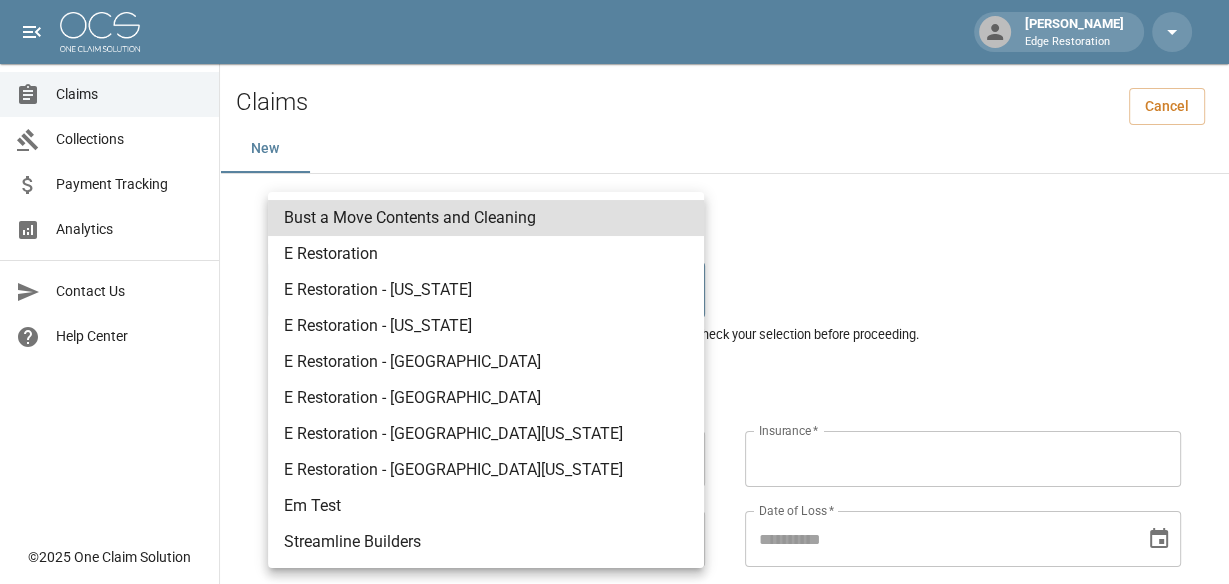 click on "E Restoration - [GEOGRAPHIC_DATA][US_STATE]" at bounding box center [486, 470] 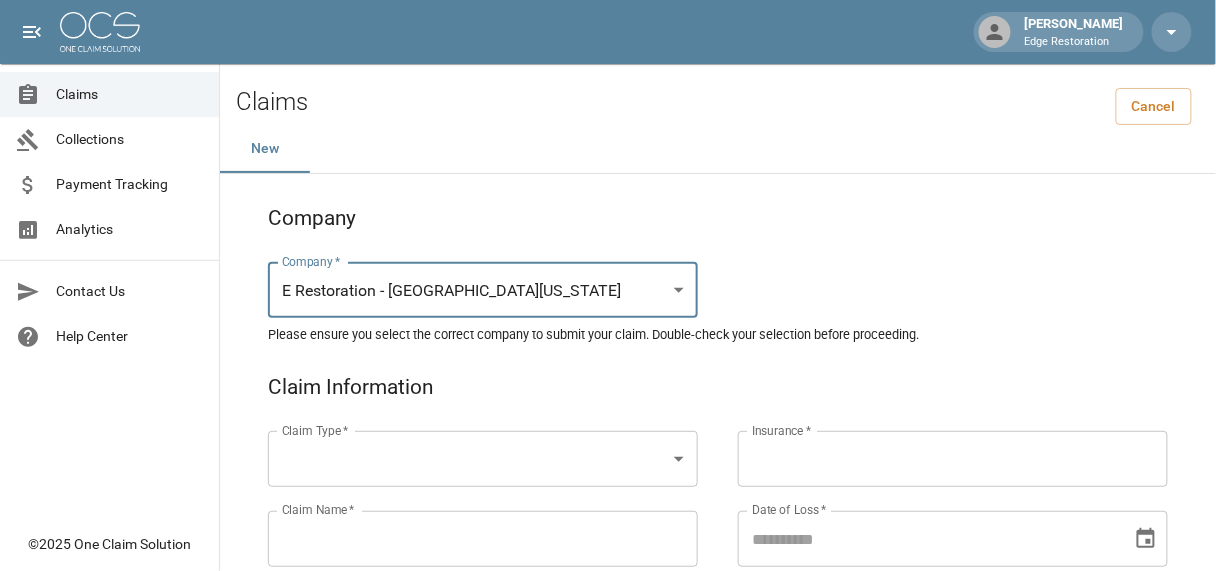 click on "[PERSON_NAME] Edge Restoration Claims Collections Payment Tracking Analytics Contact Us Help Center ©  2025   One Claim Solution Claims Cancel New Company Company   * E Restoration - [GEOGRAPHIC_DATA][US_STATE] ******* Company   * Please ensure you select the correct company to submit your claim. Double-check your selection before proceeding. Claim Information Claim Type   * ​ Claim Type   * Claim Name   * Claim Name   * Claim Number   * Claim Number   * Amount   * Amount   * Insurance   * Insurance   * Date of Loss   * Date of Loss   * Insured's Information Property Owner   * Property Owner   * Mailing Address   * Mailing Address   * Mailing City   * Mailing City   * Mailing State   * Mailing State   * Mailing Zip   * Mailing Zip   * Phone Number   * Phone Number   * Alt. Phone Number Alt. Phone Number Email Email Documentation Invoice (PDF)* ​ Upload file(s) Invoice (PDF)* Work Authorization* ​ Upload file(s) Work Authorization* Photo Link Photo Link" at bounding box center [608, 921] 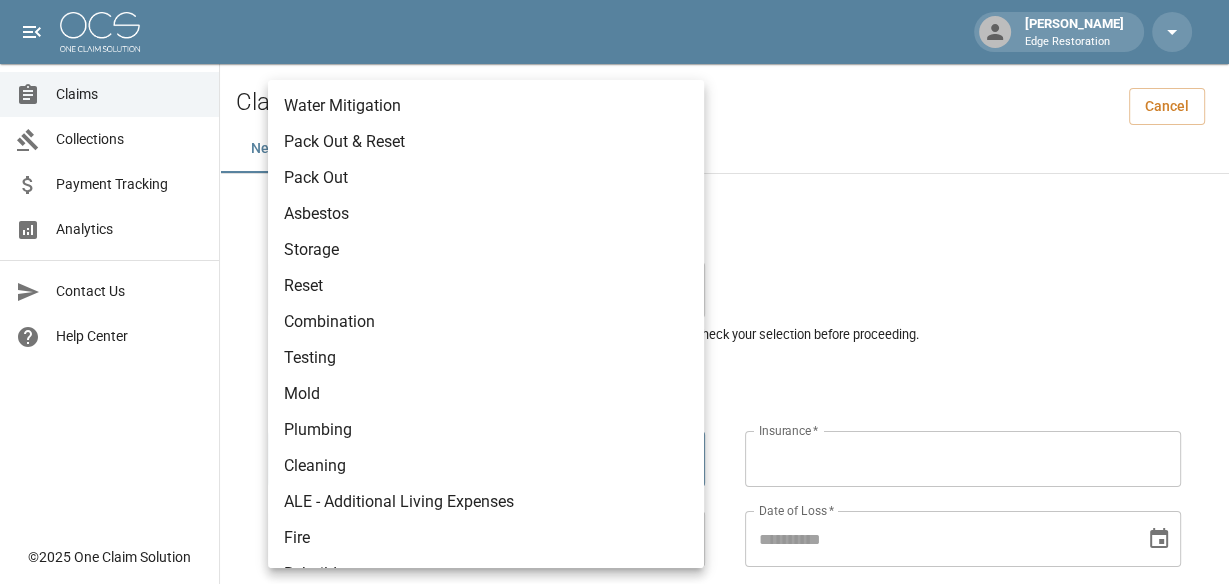 click on "Water Mitigation" at bounding box center [486, 106] 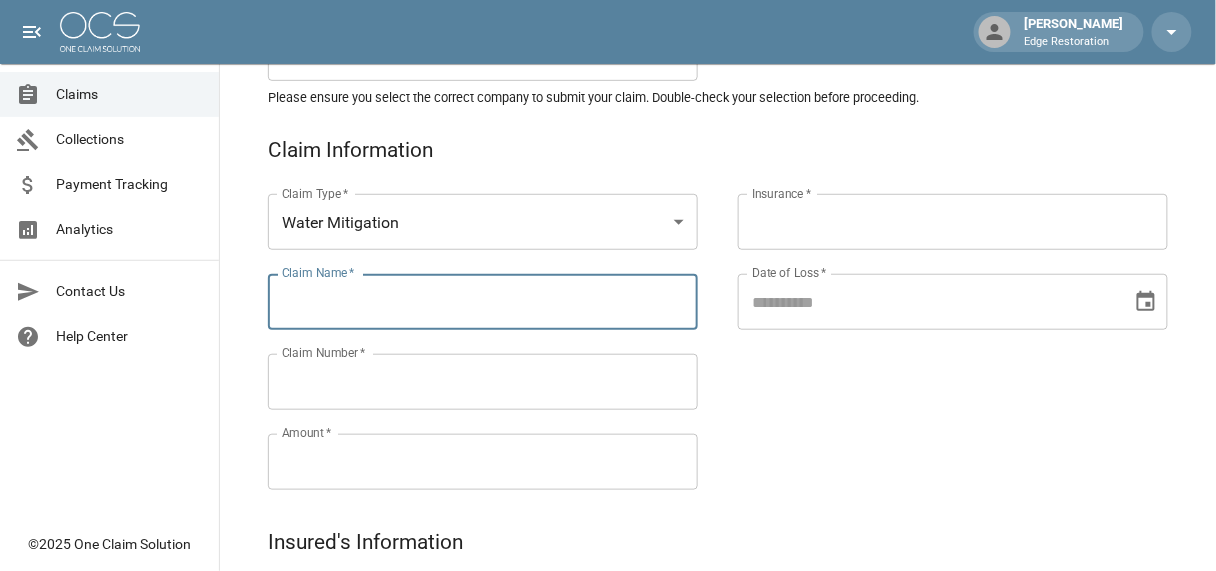 click on "Claim Name   *" at bounding box center (483, 302) 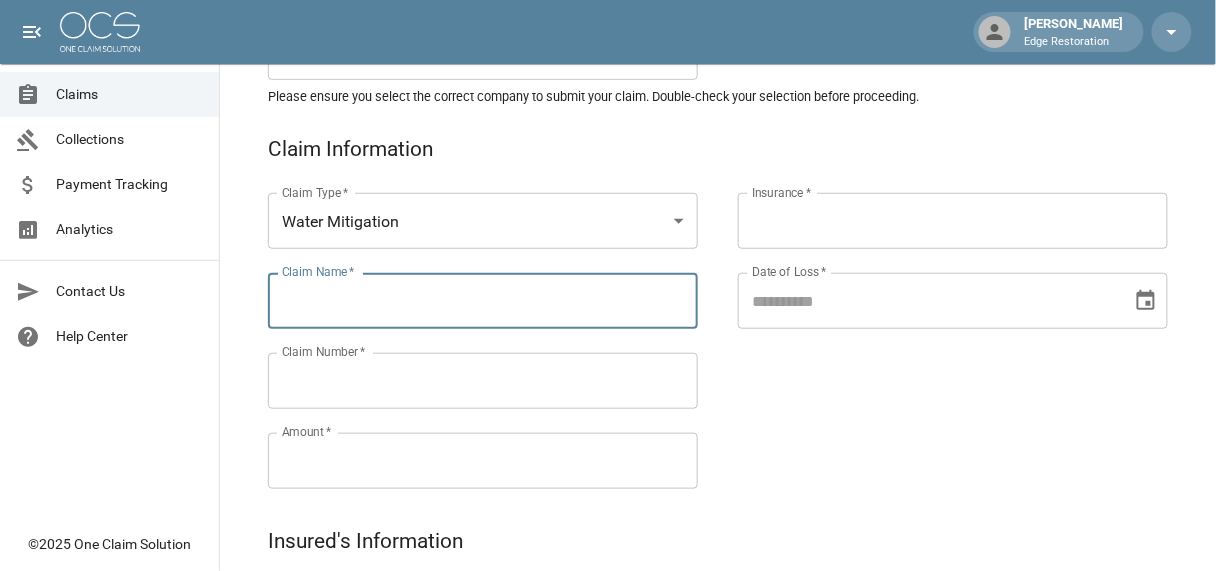 scroll, scrollTop: 238, scrollLeft: 0, axis: vertical 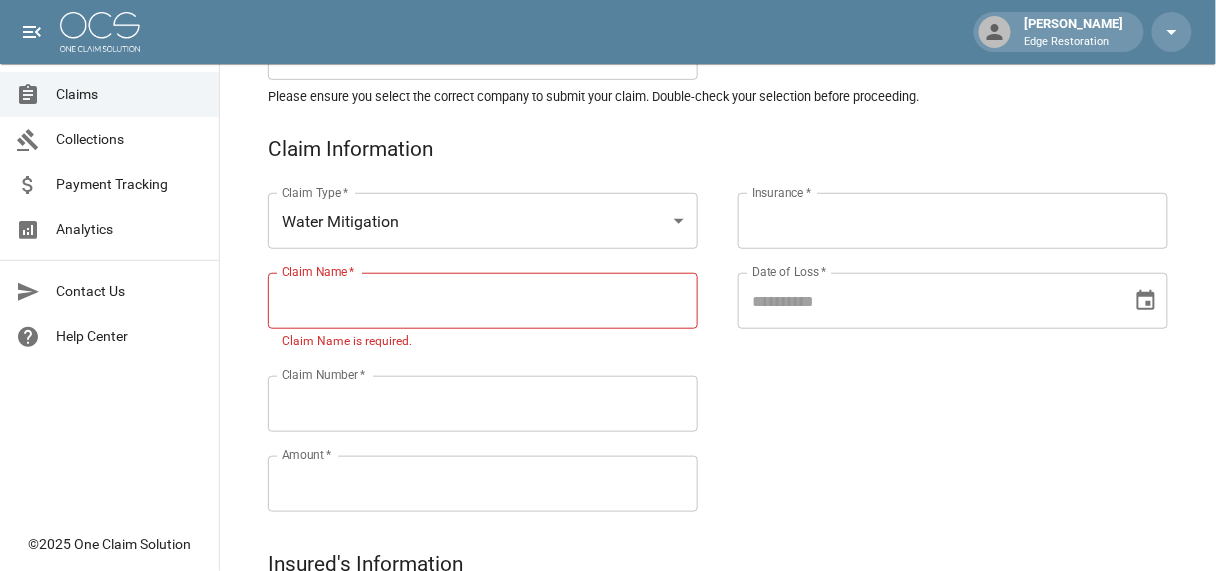 click on "Claim Name   *" at bounding box center [483, 301] 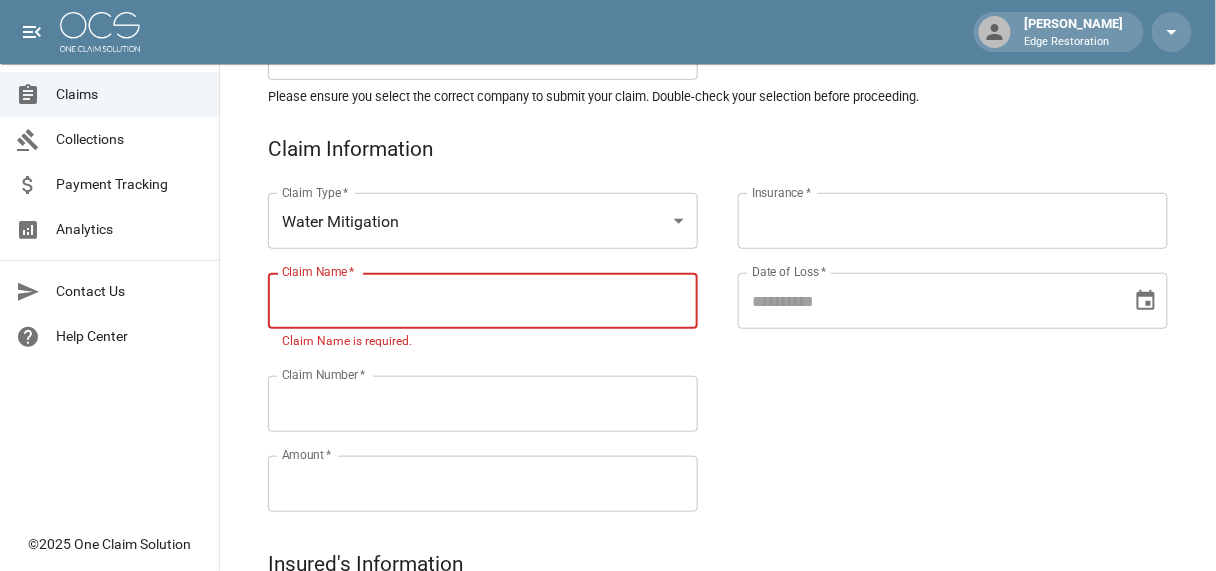 paste on "**********" 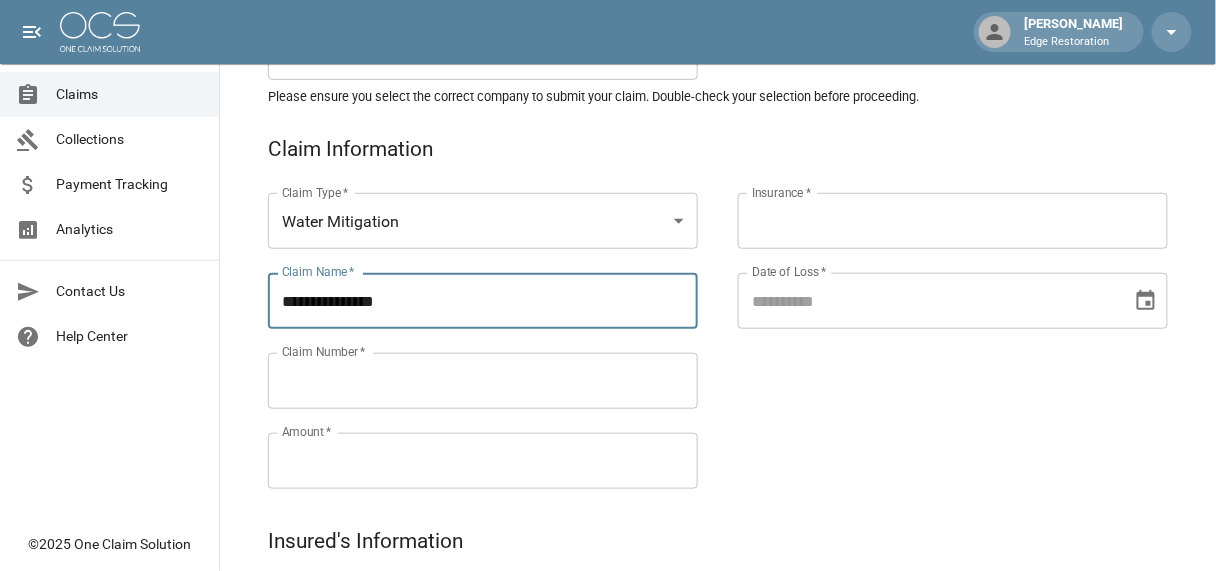 type on "**********" 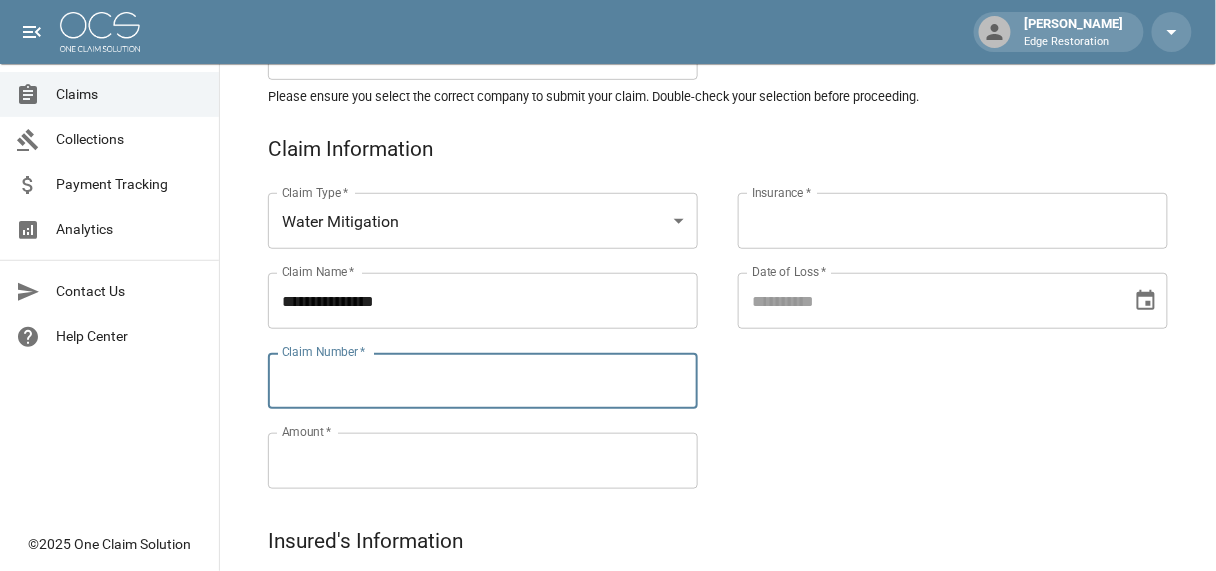 click on "Claim Number   *" at bounding box center [483, 381] 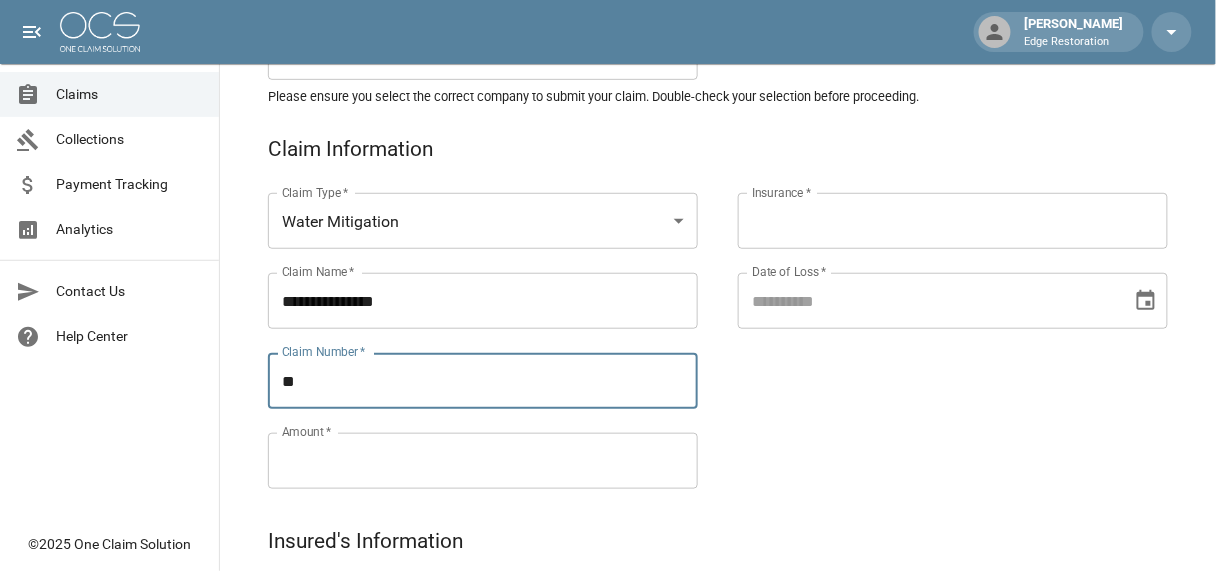 type on "*" 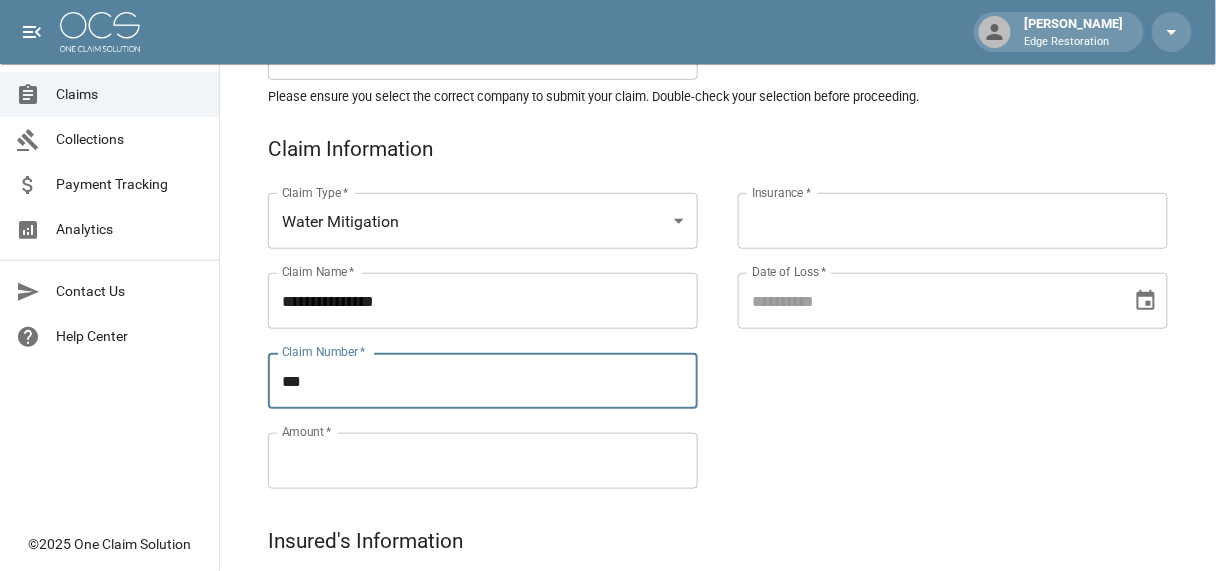 type on "***" 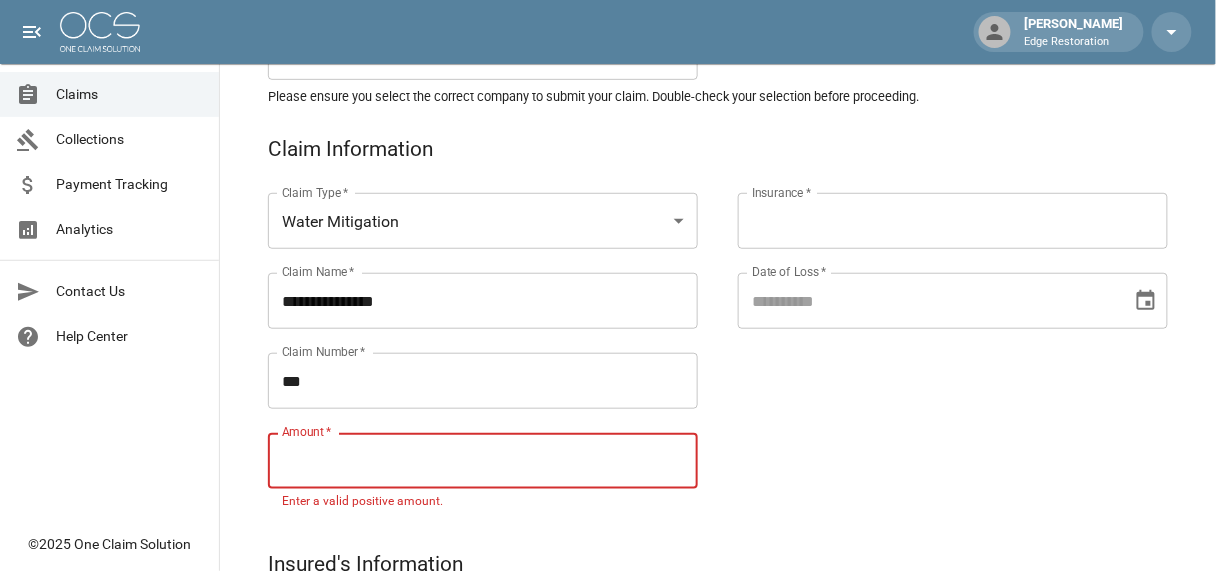 click on "Amount   *" at bounding box center (483, 461) 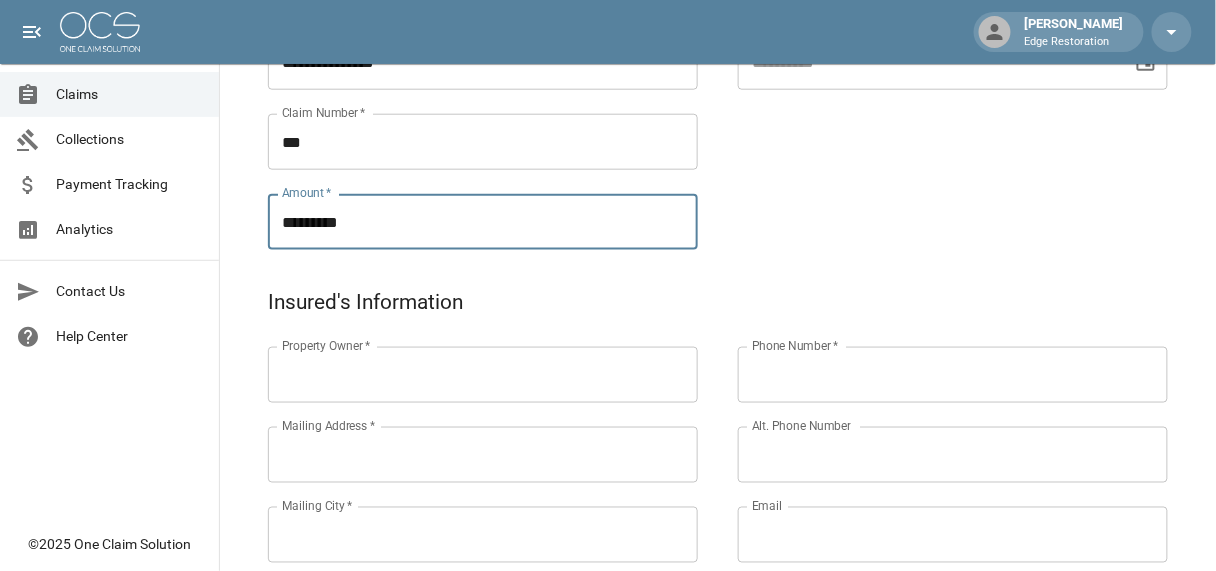 scroll, scrollTop: 478, scrollLeft: 0, axis: vertical 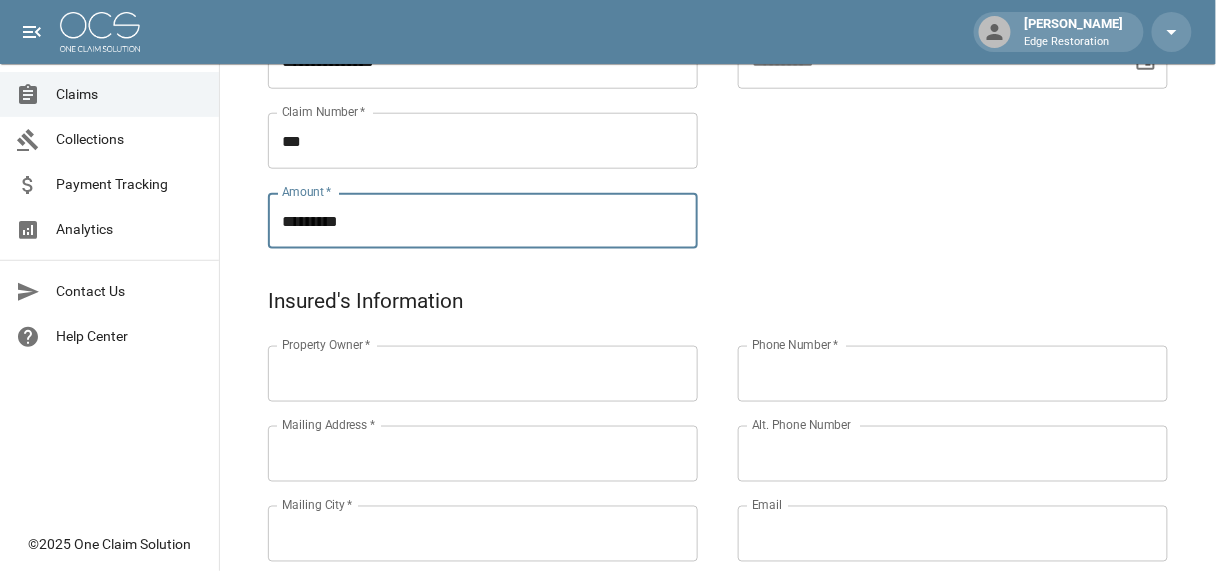 type on "*********" 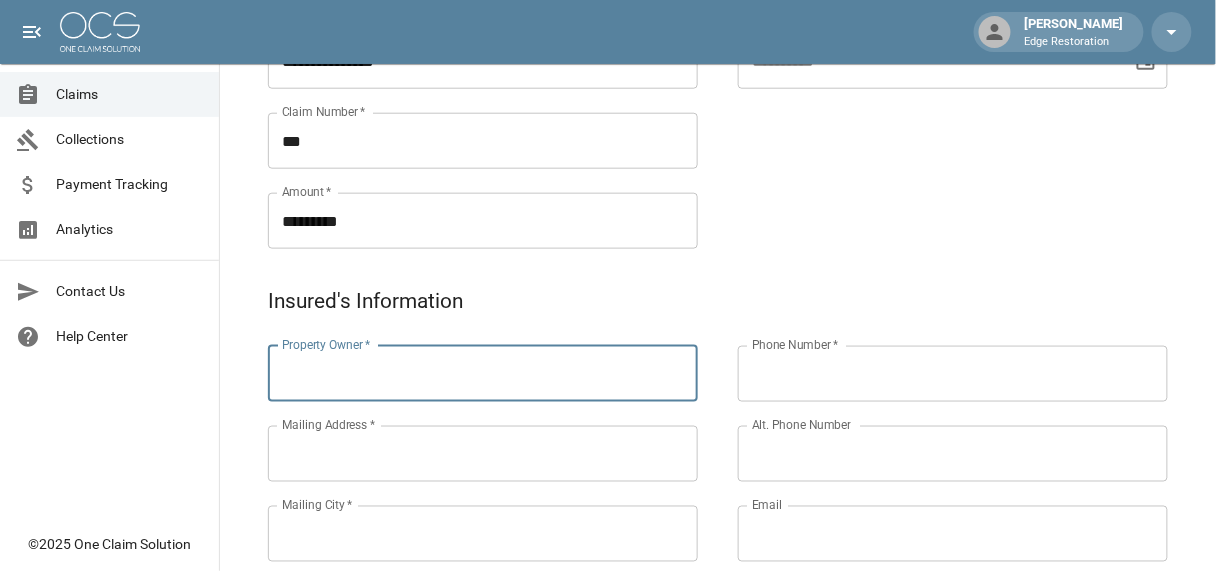 click on "Property Owner   *" at bounding box center [483, 374] 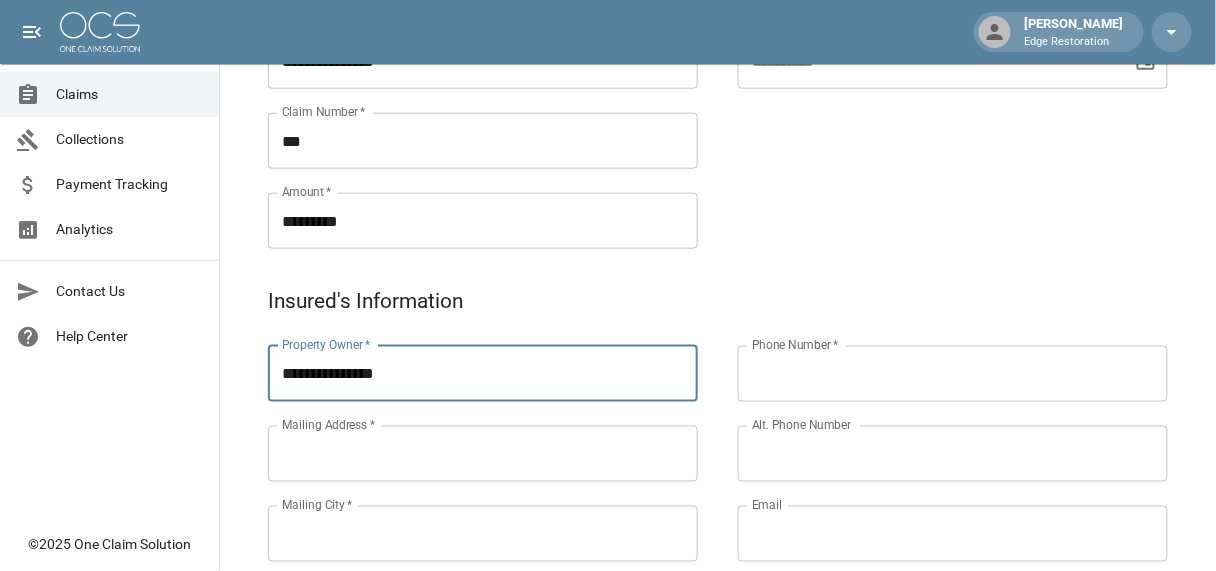 type on "**********" 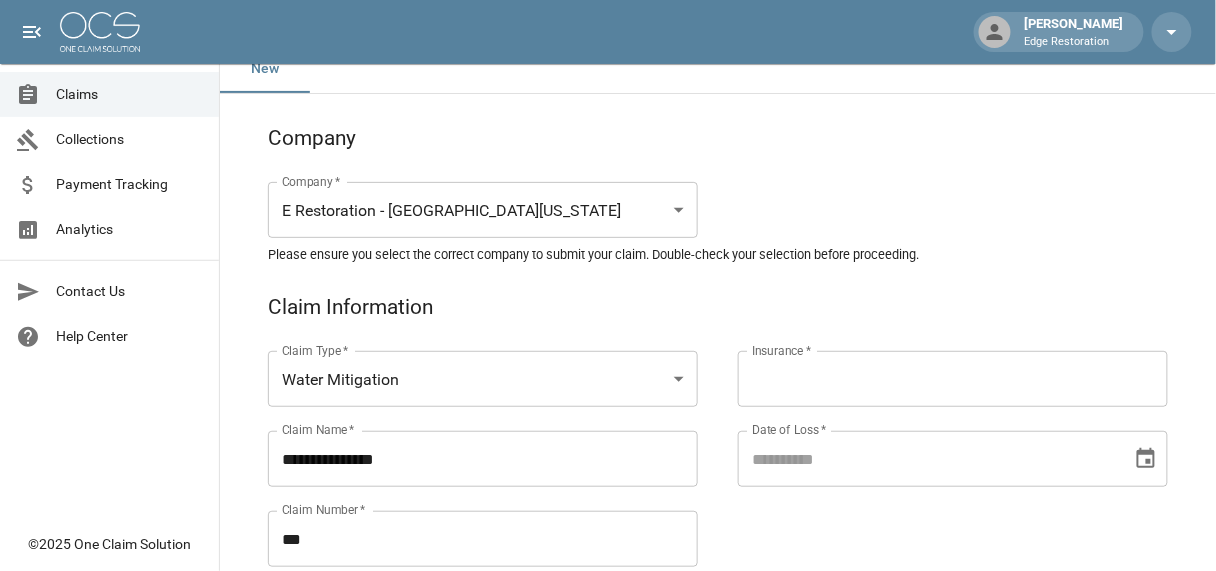 scroll, scrollTop: 78, scrollLeft: 0, axis: vertical 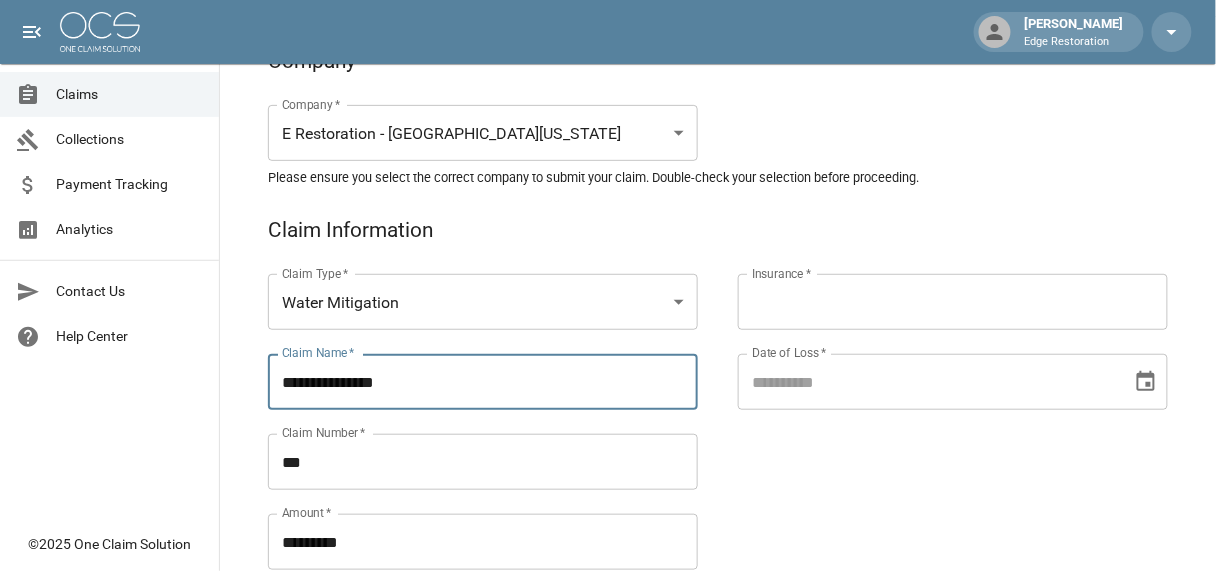 click on "**********" at bounding box center [483, 382] 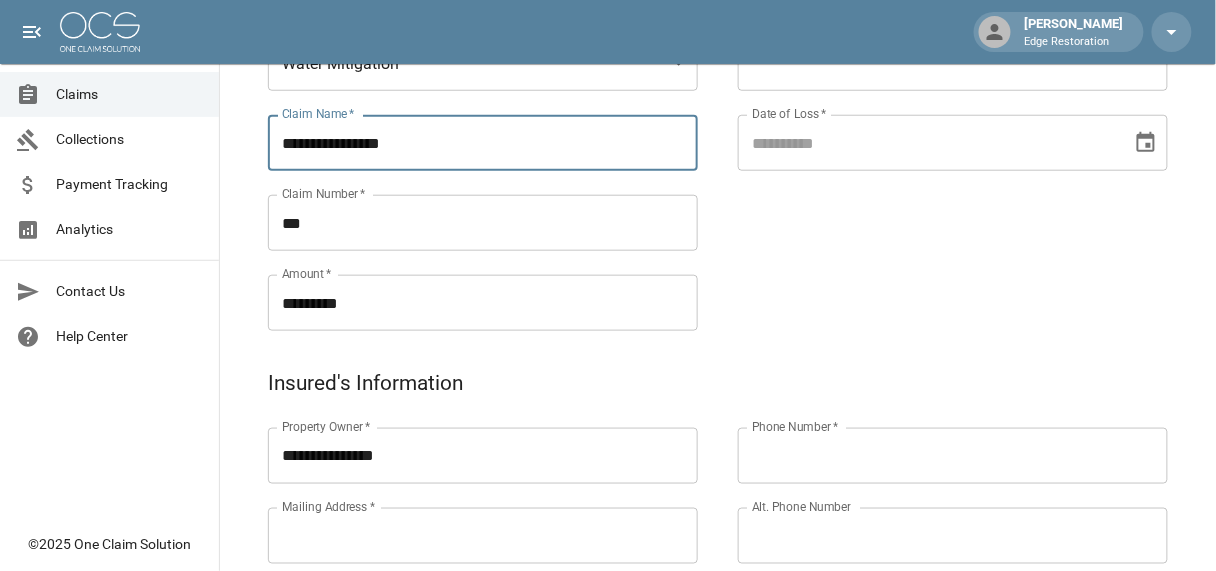 scroll, scrollTop: 396, scrollLeft: 0, axis: vertical 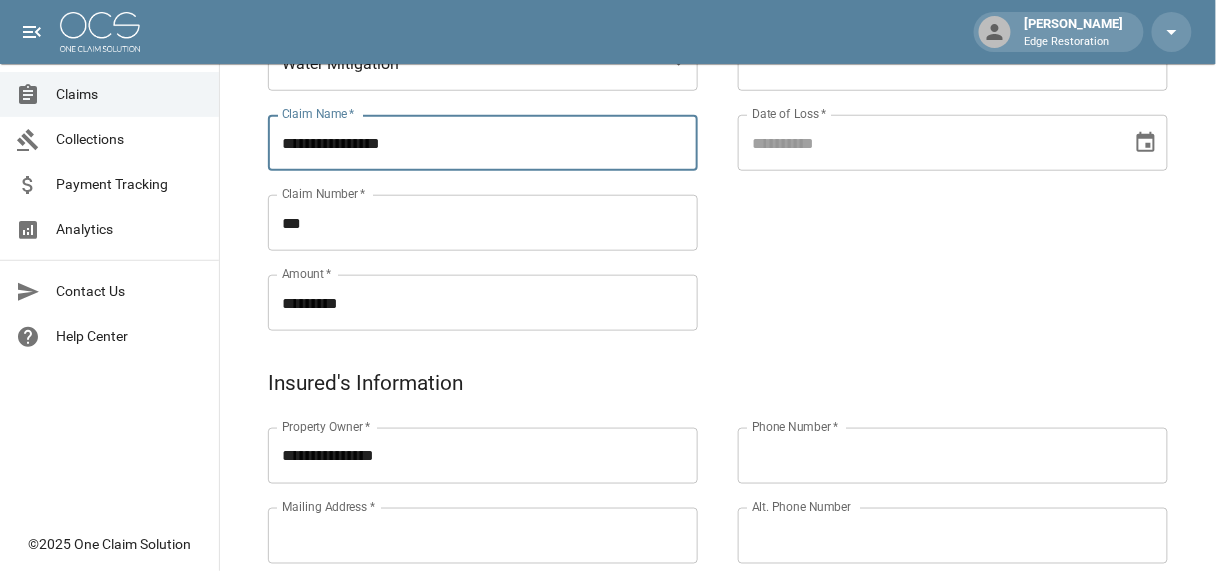 type on "**********" 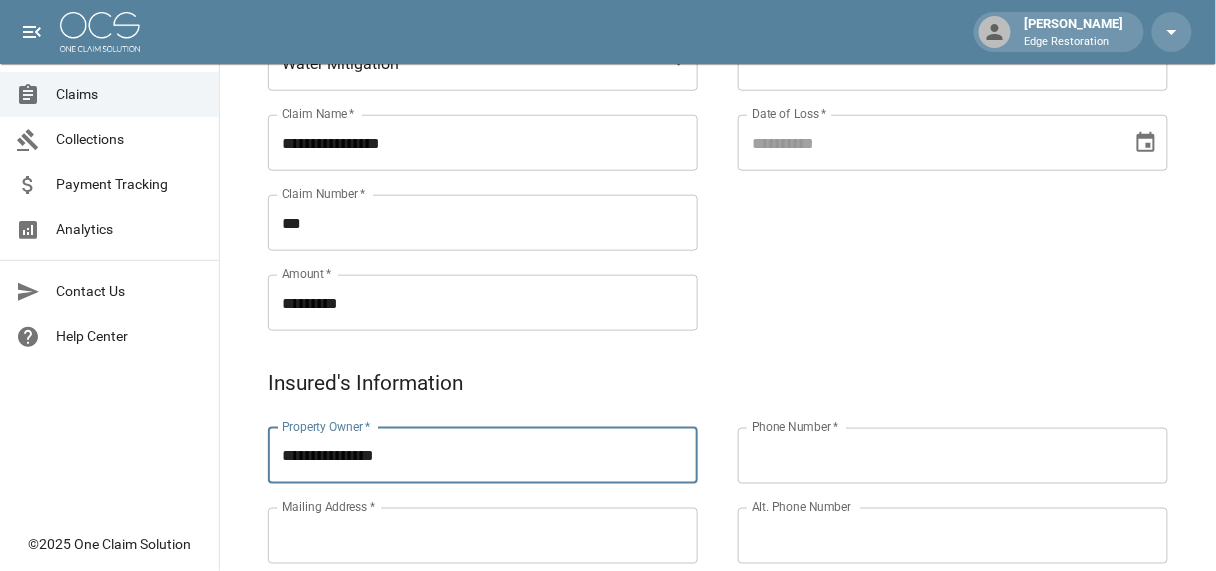 click on "**********" at bounding box center [483, 456] 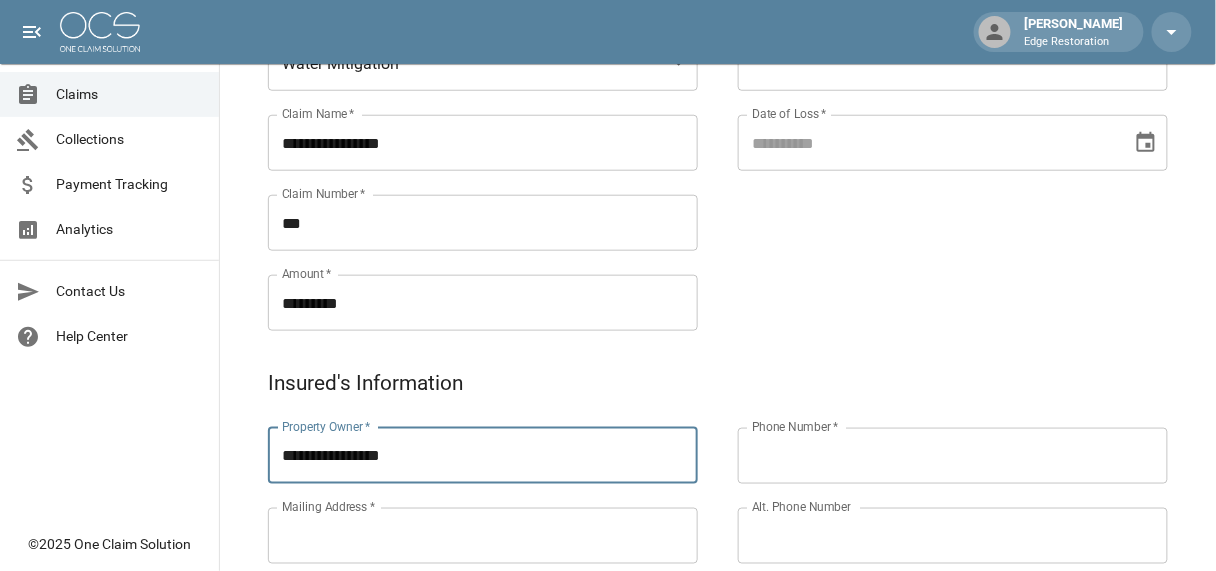 type on "**********" 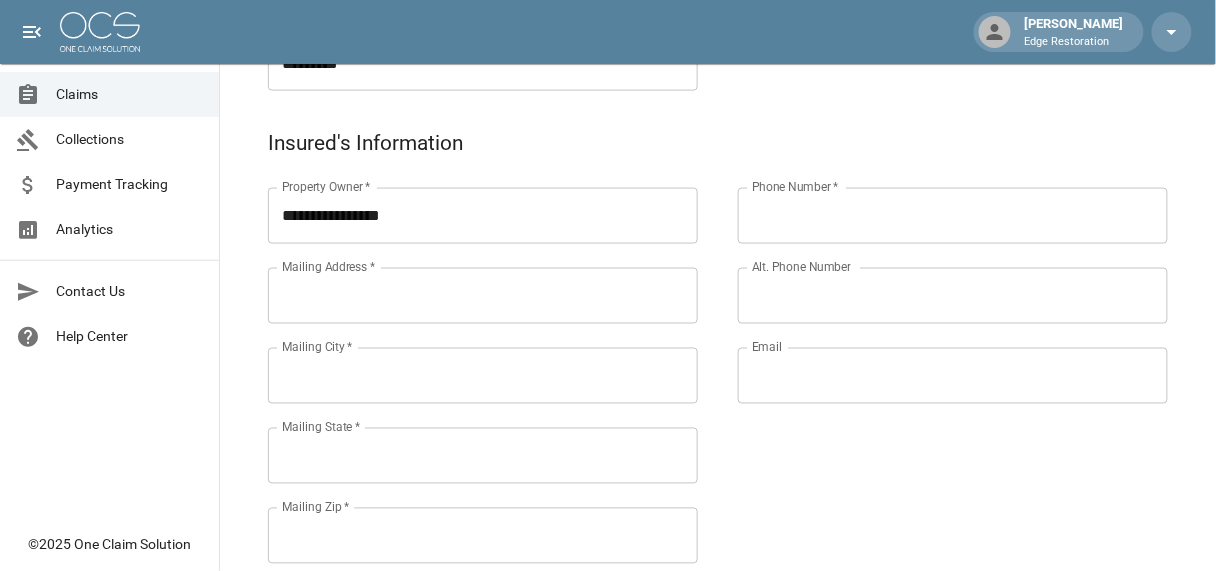 scroll, scrollTop: 636, scrollLeft: 0, axis: vertical 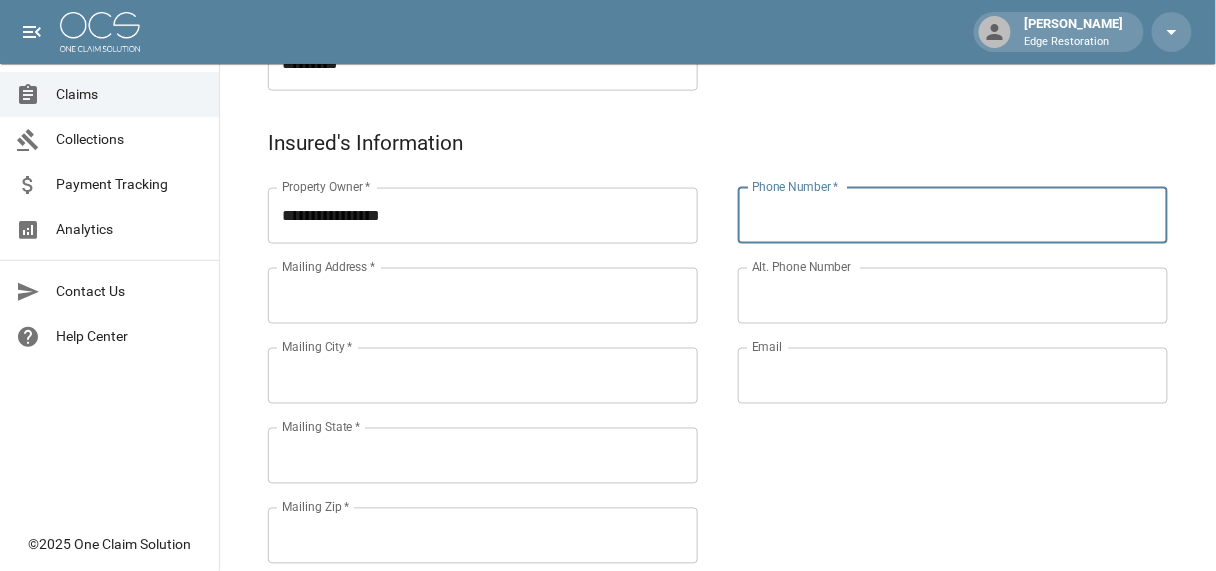 click on "Phone Number   *" at bounding box center [953, 216] 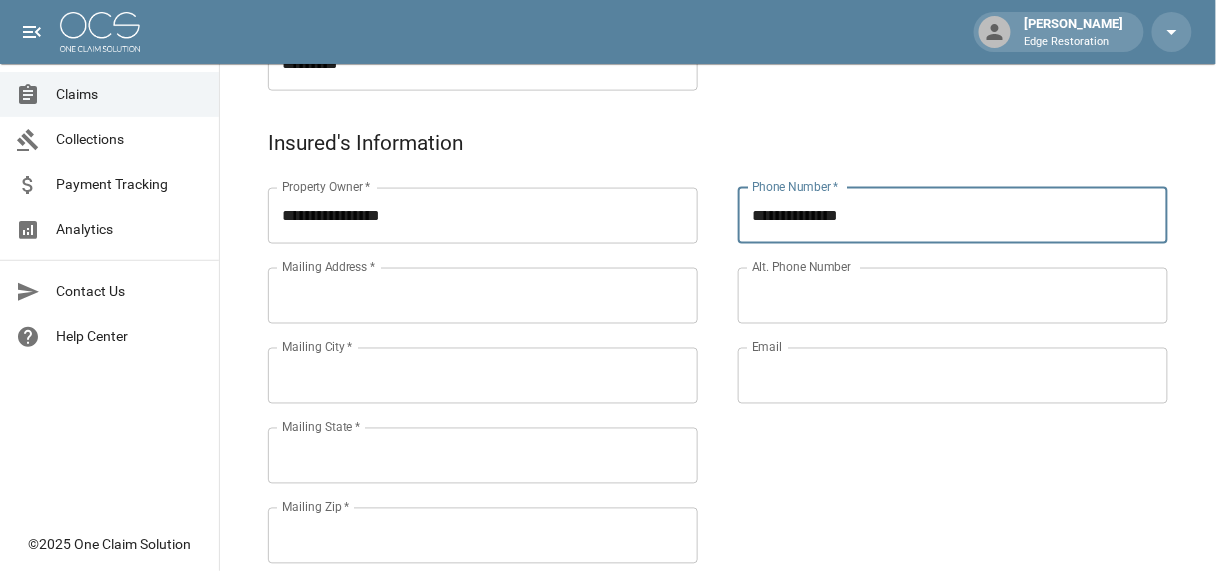 type on "**********" 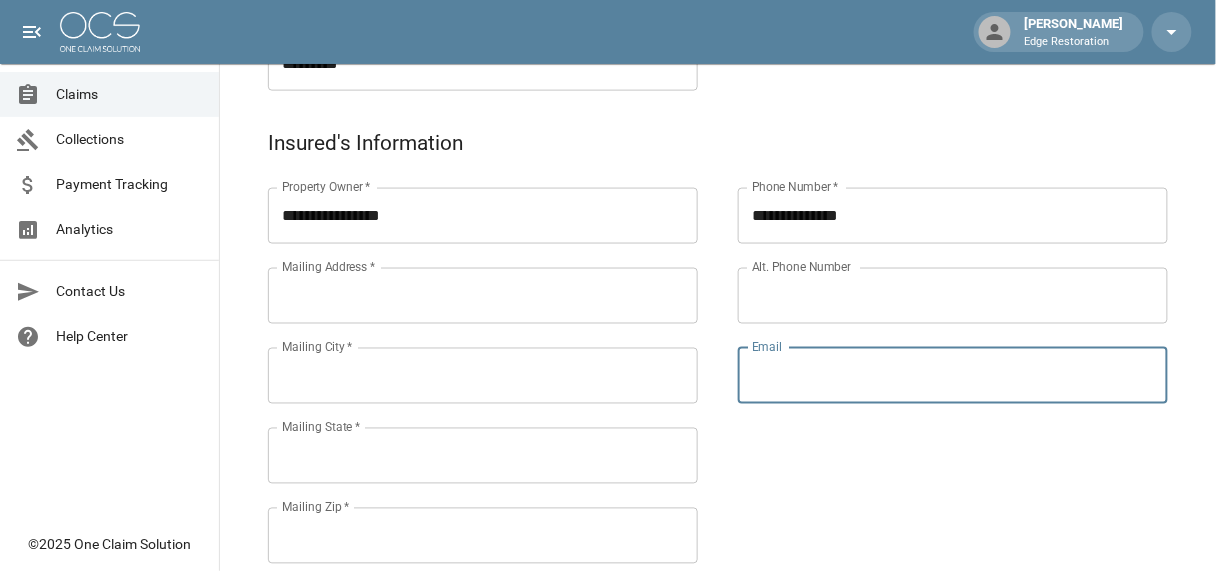 click on "Email" at bounding box center (953, 376) 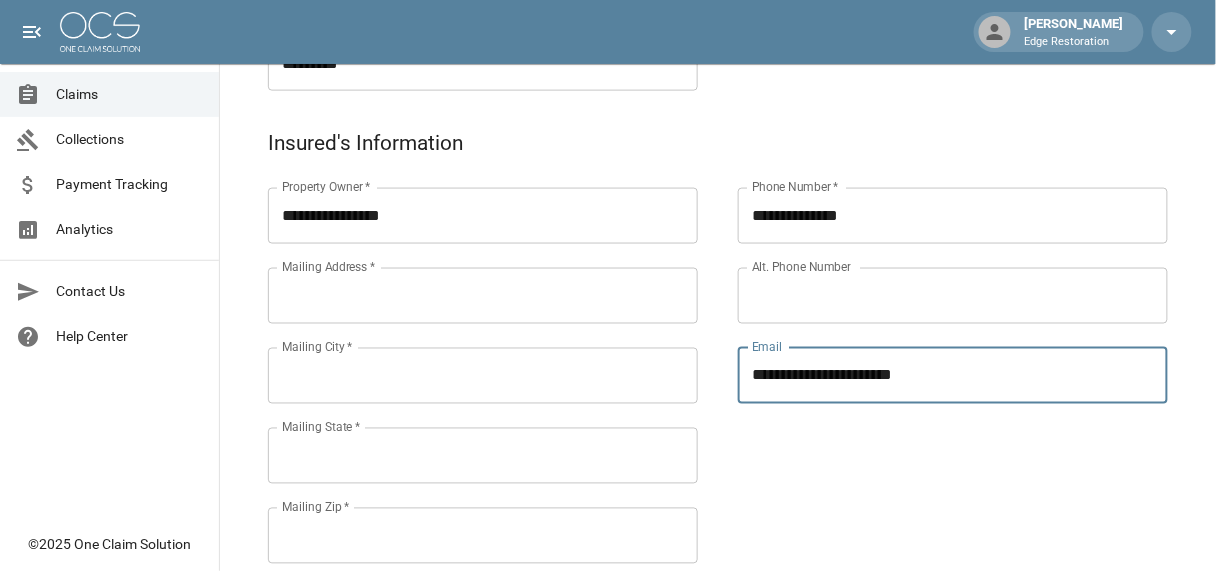 type on "**********" 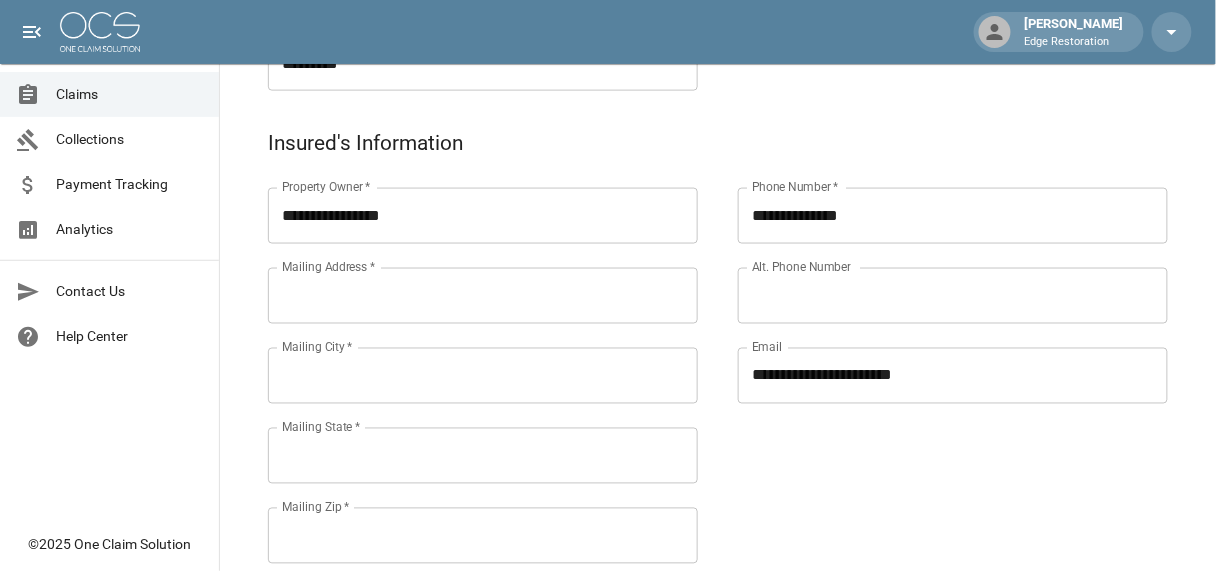 click on "Alt. Phone Number" at bounding box center (953, 296) 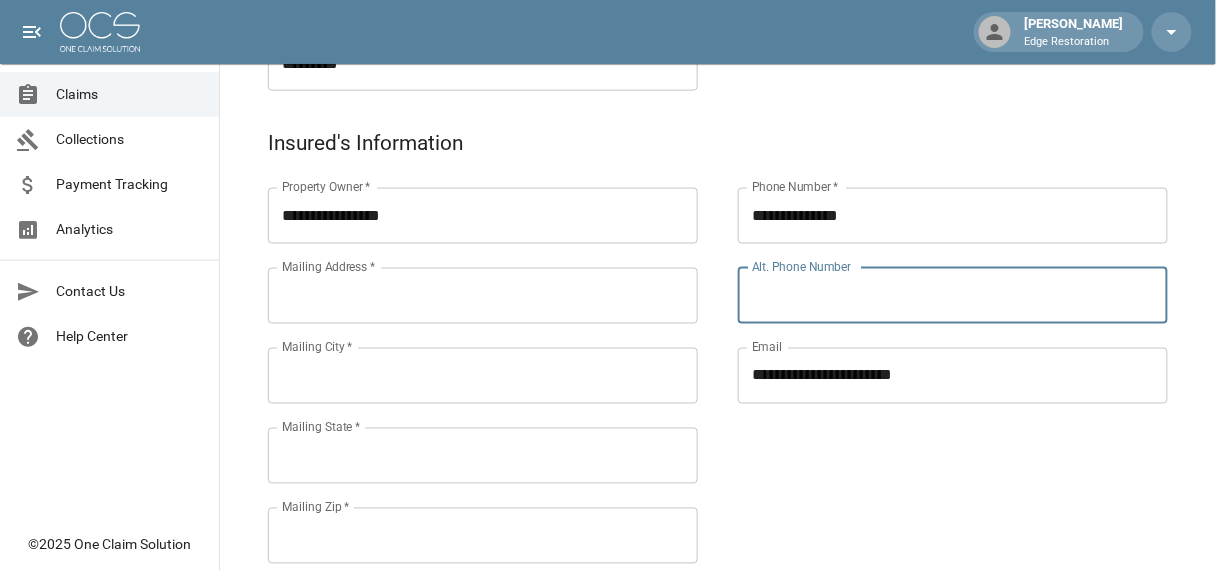 paste on "**********" 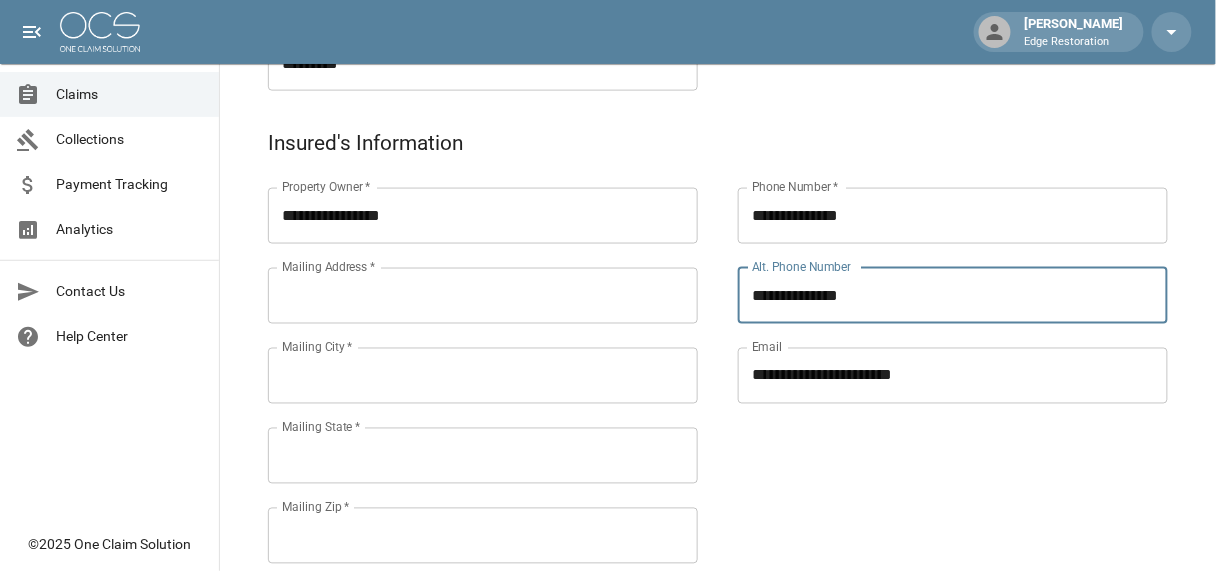 type on "**********" 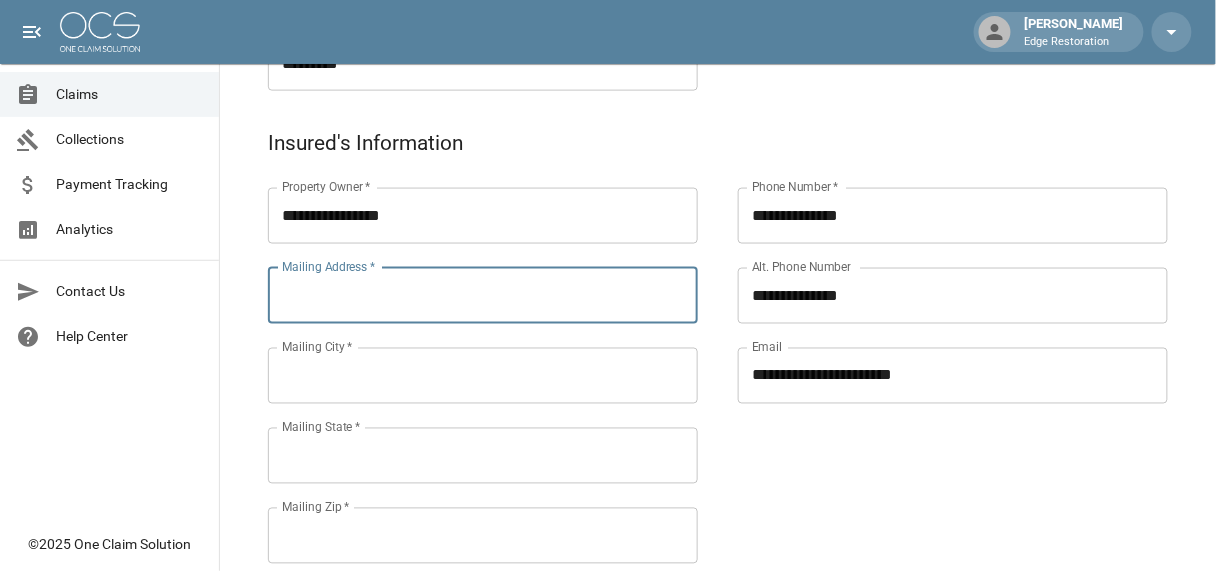 click on "Mailing Address   *" at bounding box center (483, 296) 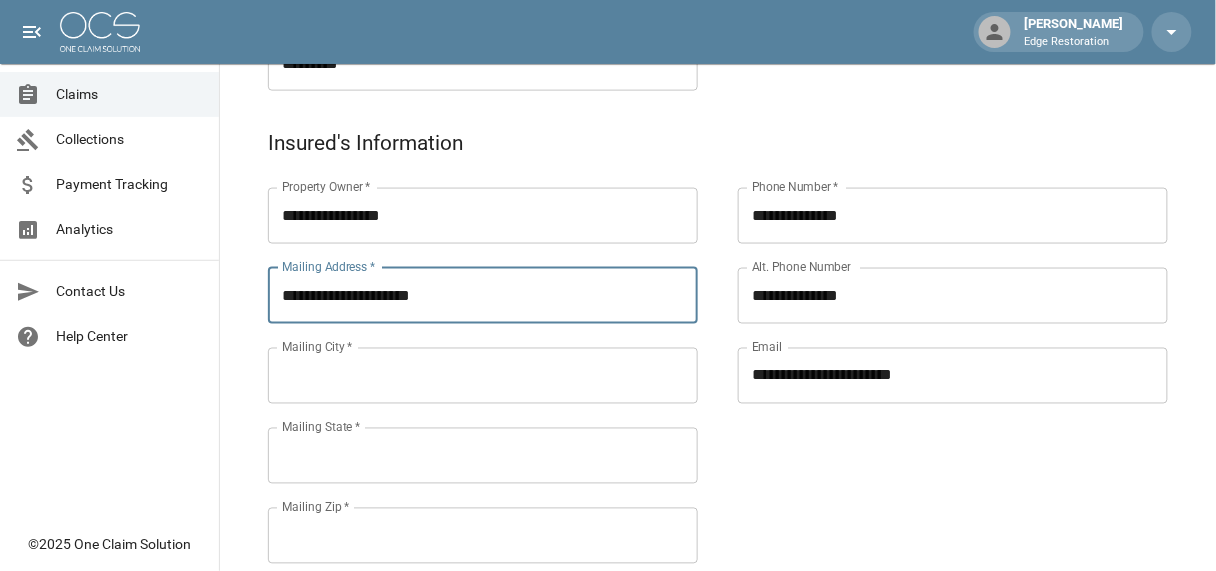 type on "**********" 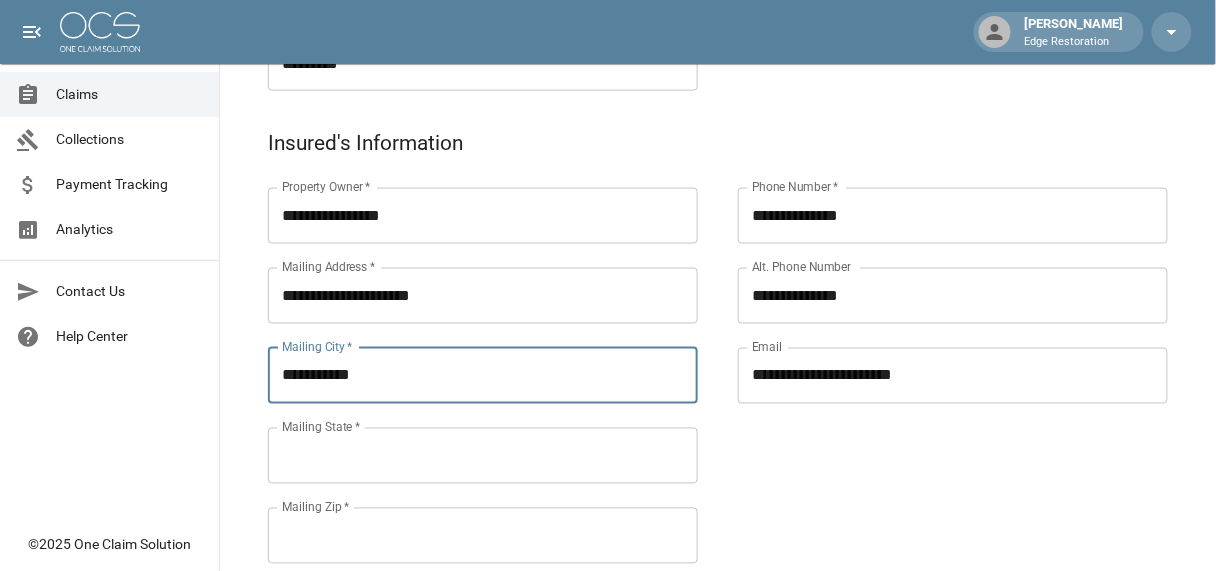 type on "**********" 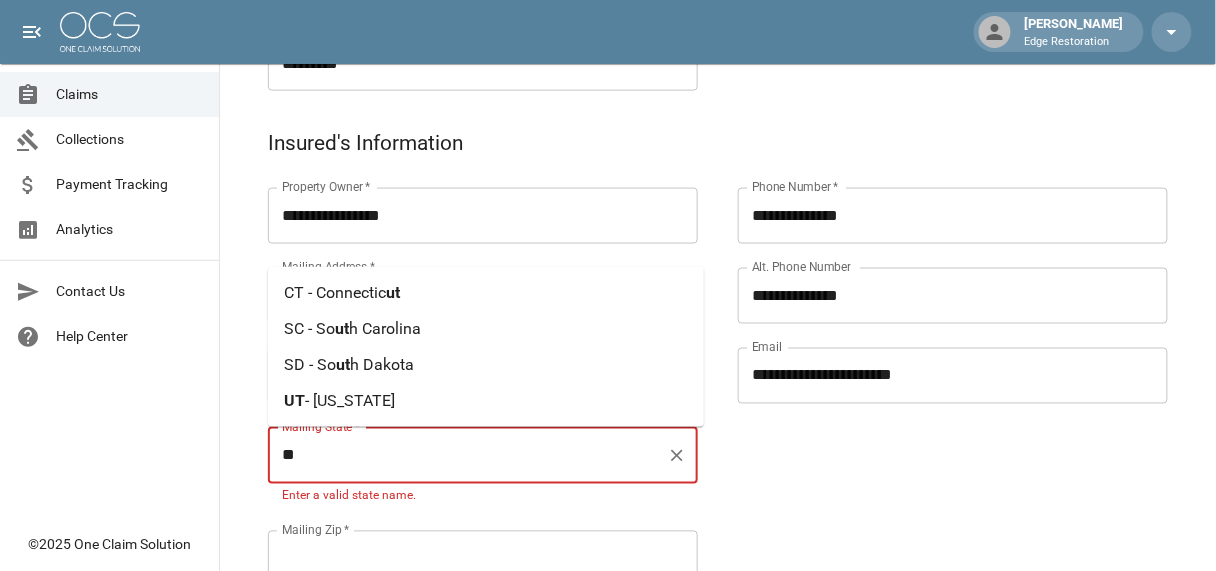 click on "- [US_STATE]" at bounding box center (350, 400) 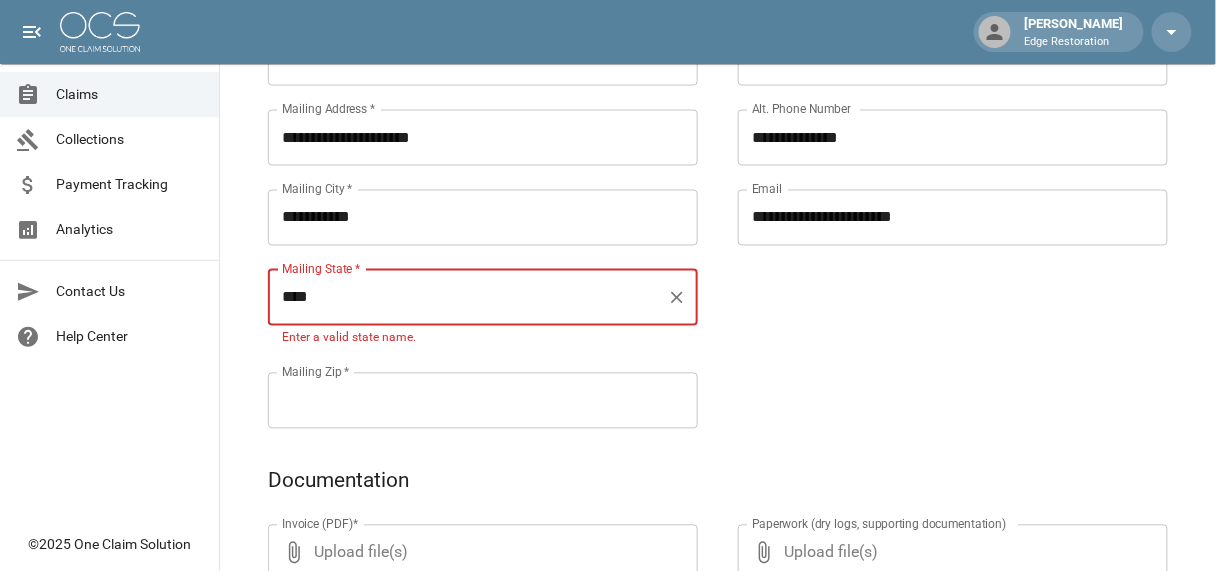 type on "****" 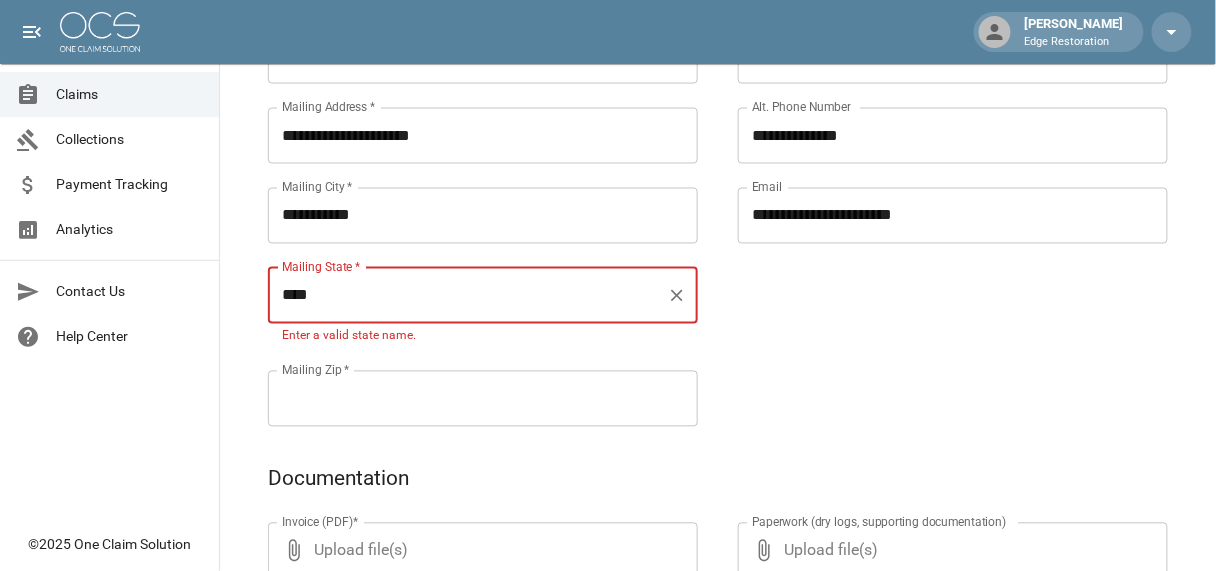 click on "**********" at bounding box center [718, 232] 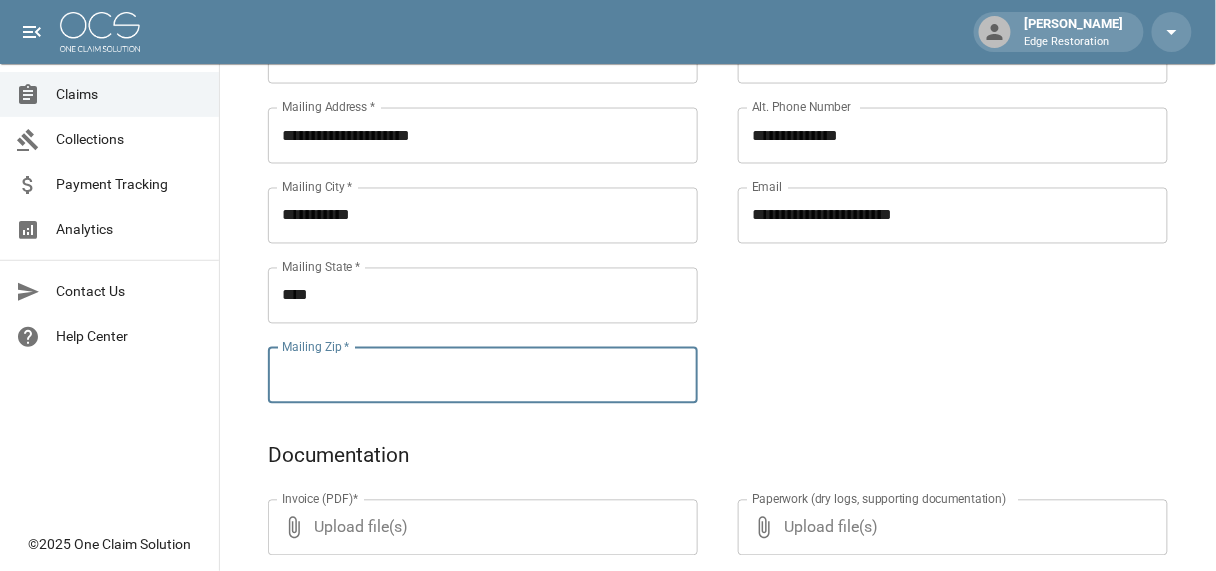 scroll, scrollTop: 796, scrollLeft: 0, axis: vertical 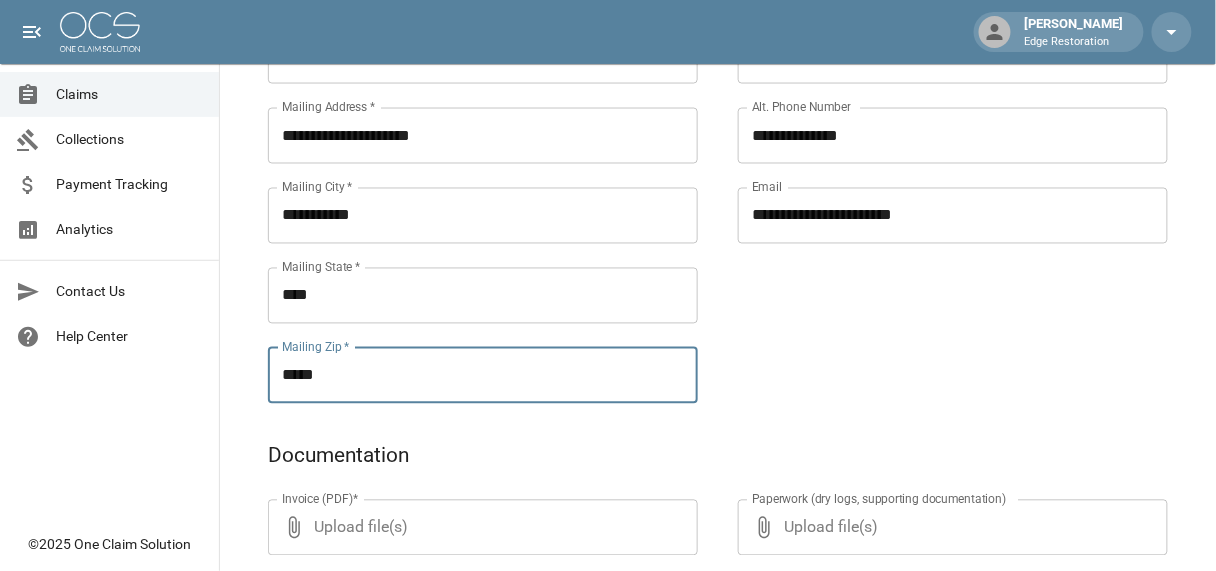type on "*****" 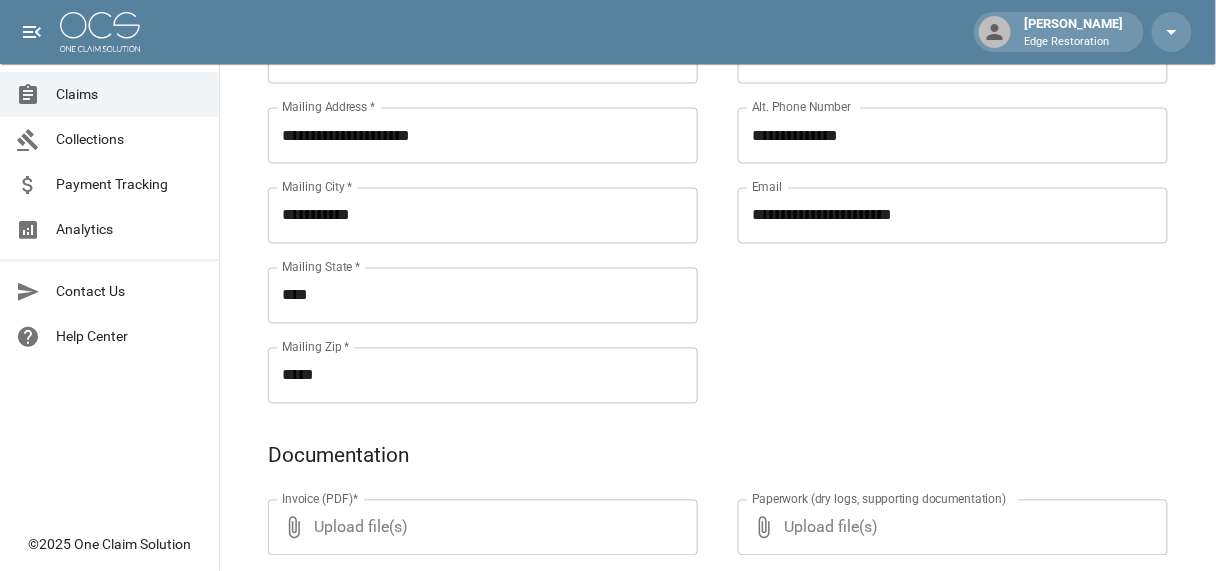 click on "**********" at bounding box center (933, 192) 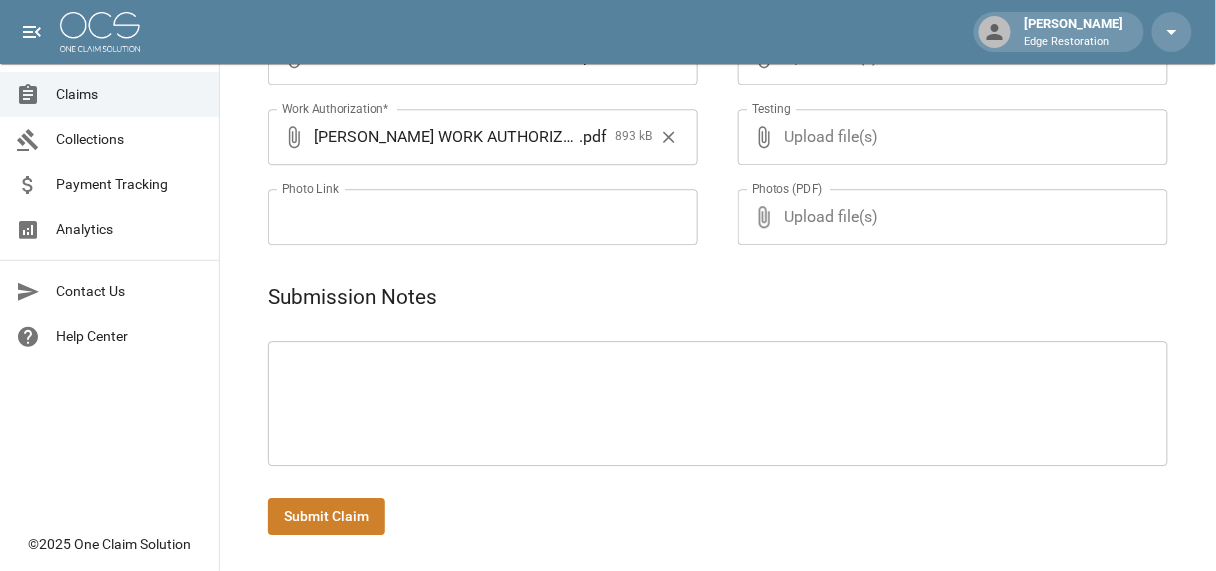 scroll, scrollTop: 1269, scrollLeft: 0, axis: vertical 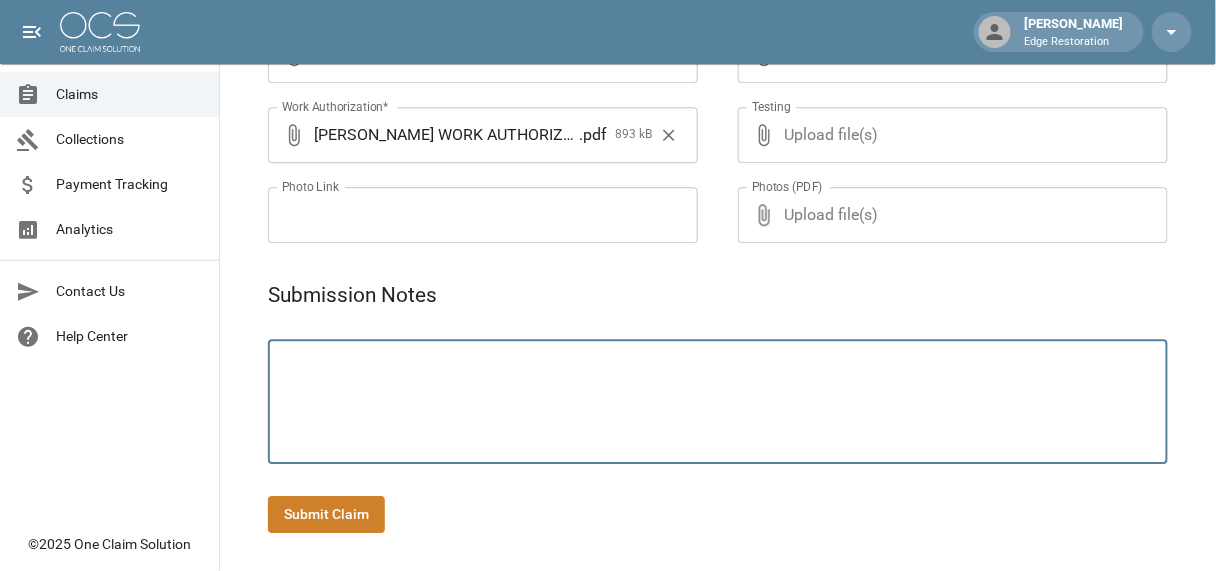 click at bounding box center (718, 402) 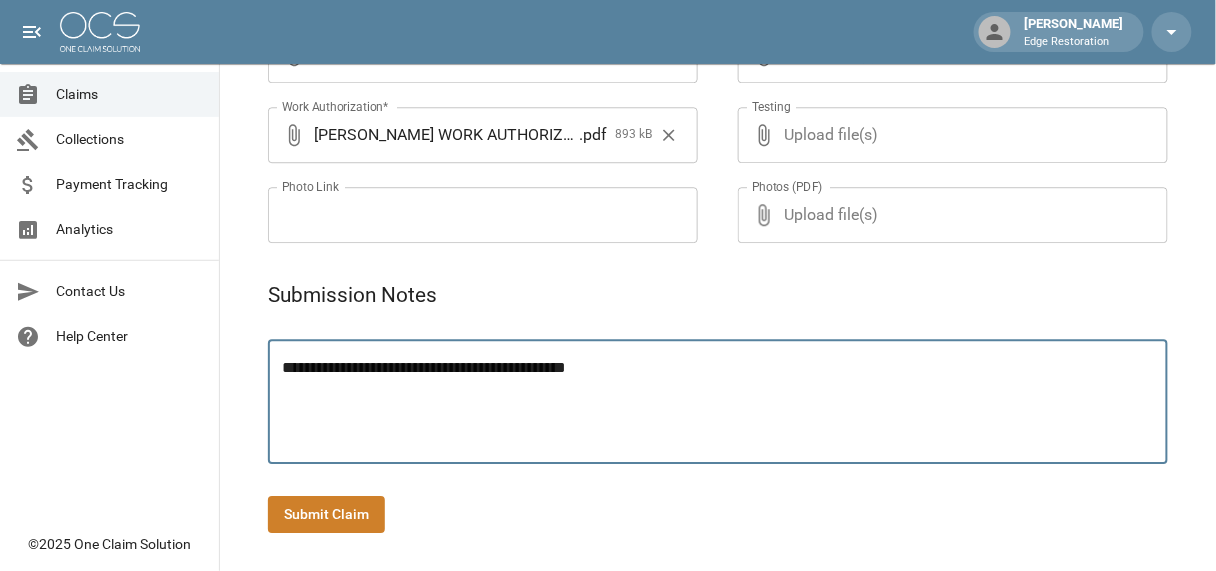 click on "**********" at bounding box center (718, 402) 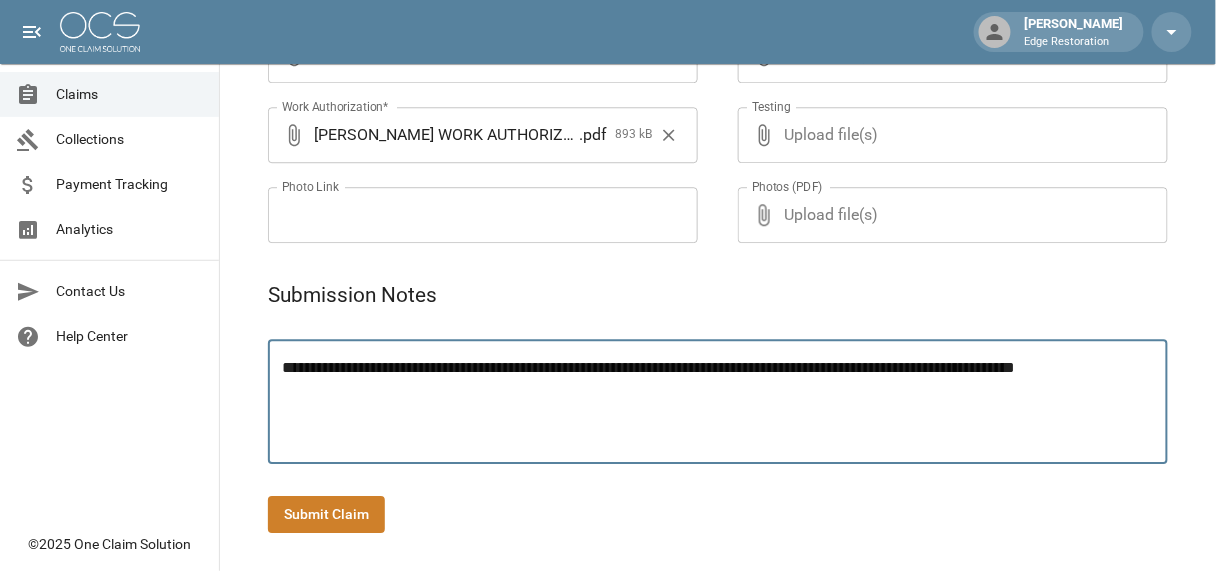drag, startPoint x: 821, startPoint y: 366, endPoint x: 1015, endPoint y: 385, distance: 194.92819 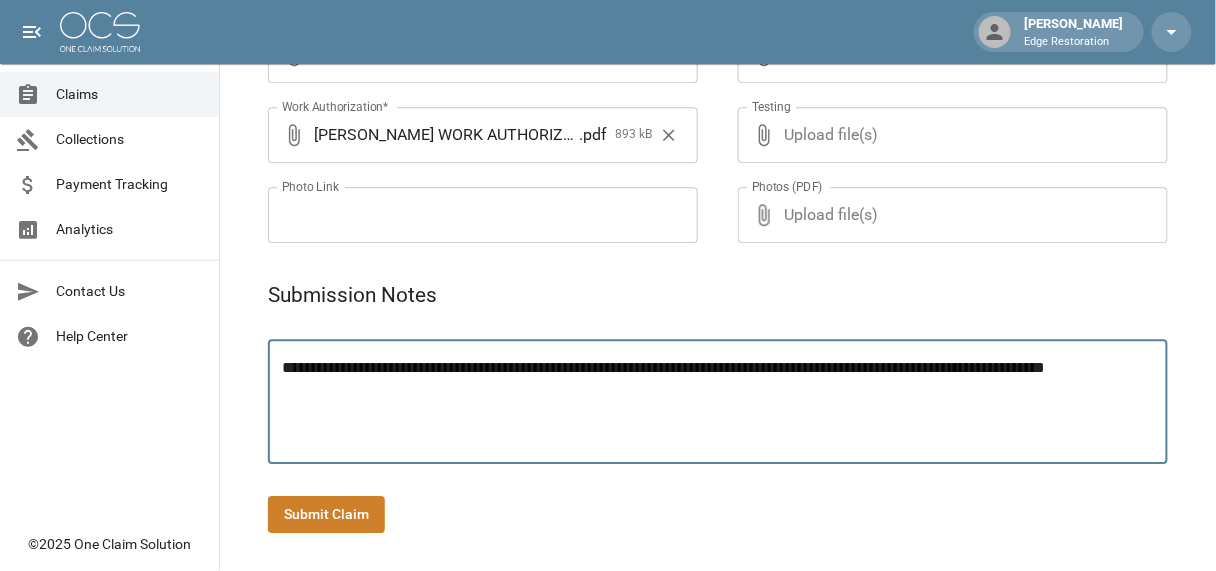 click on "**********" at bounding box center [718, 402] 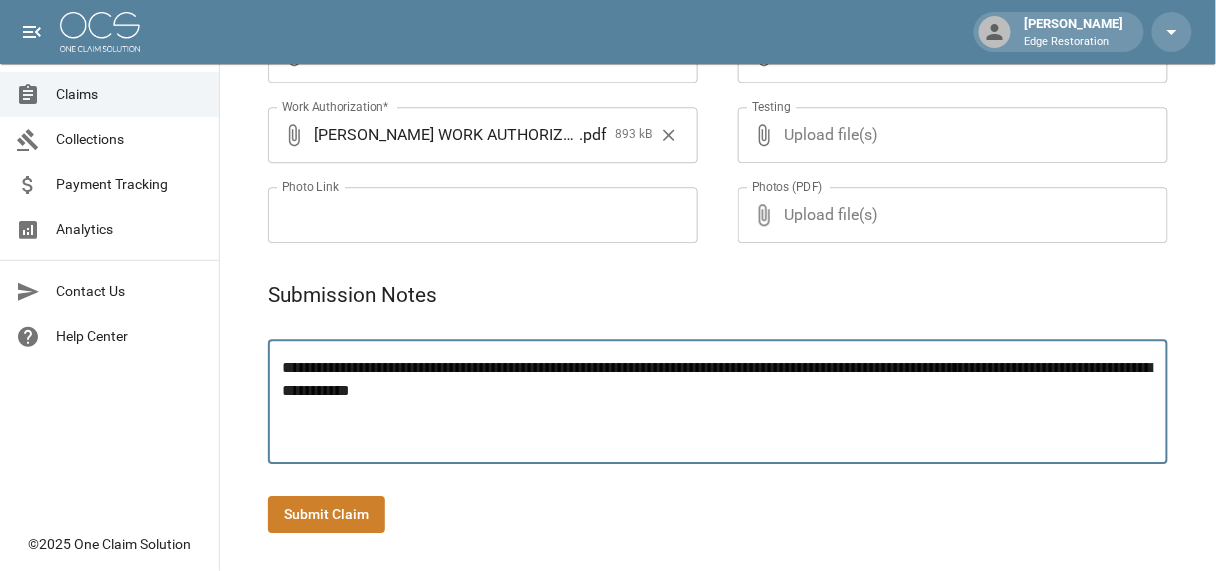 type on "**********" 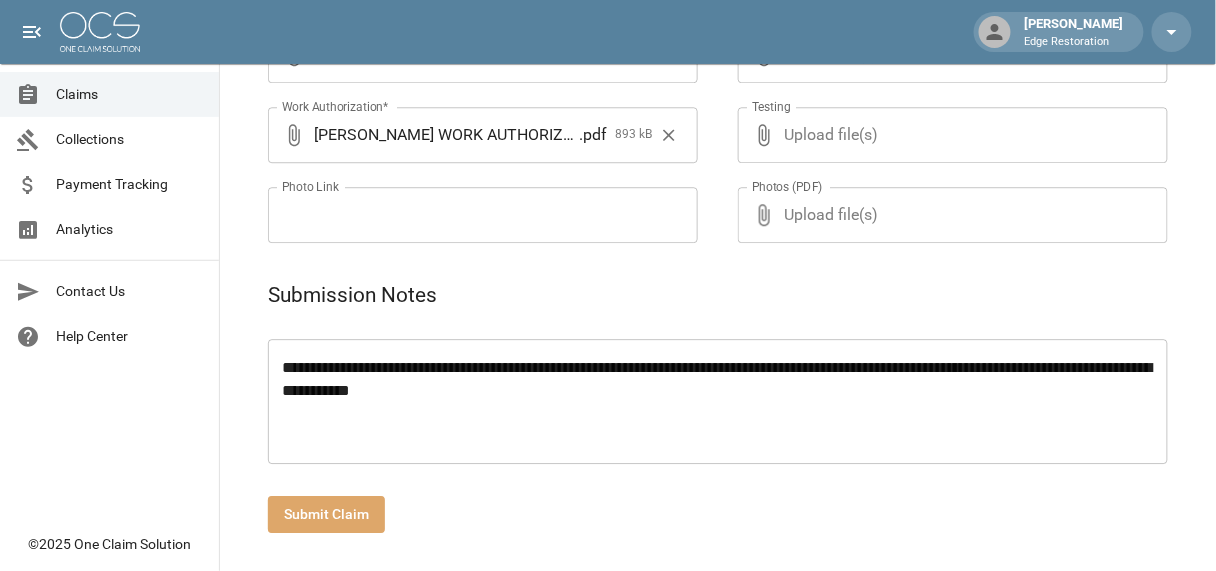 click on "Submit Claim" at bounding box center [326, 514] 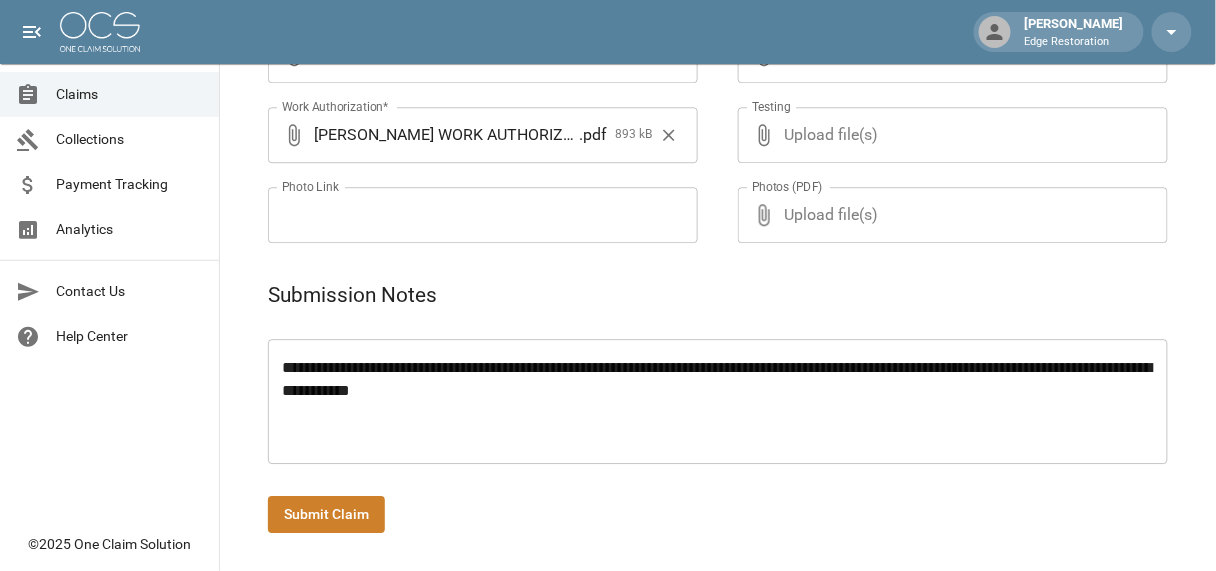 scroll, scrollTop: 440, scrollLeft: 0, axis: vertical 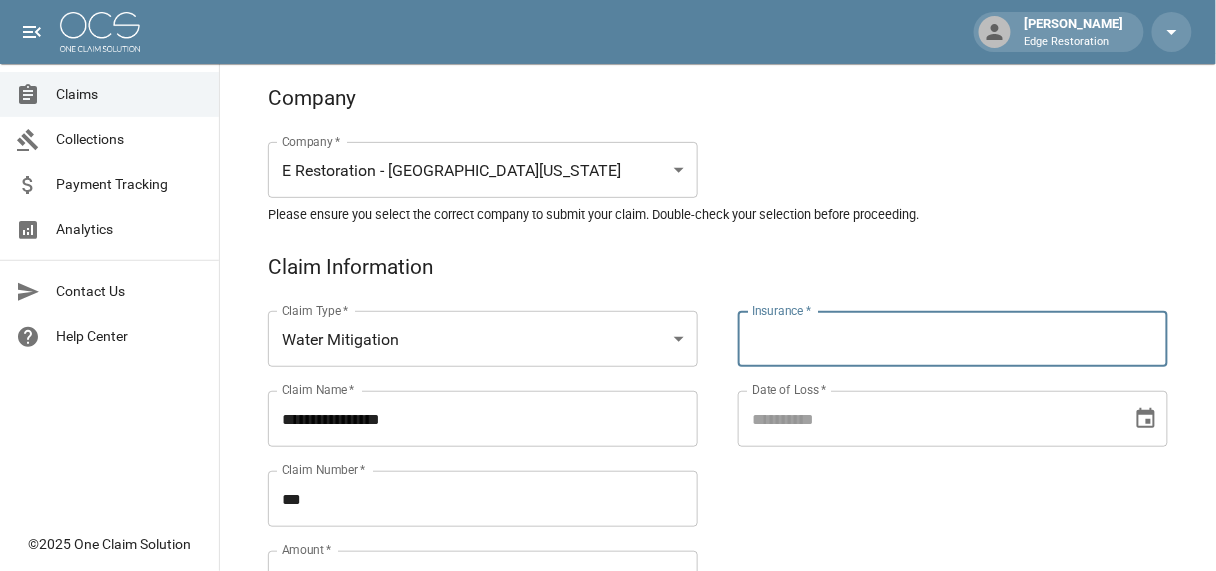 click on "Insurance   *" at bounding box center (953, 339) 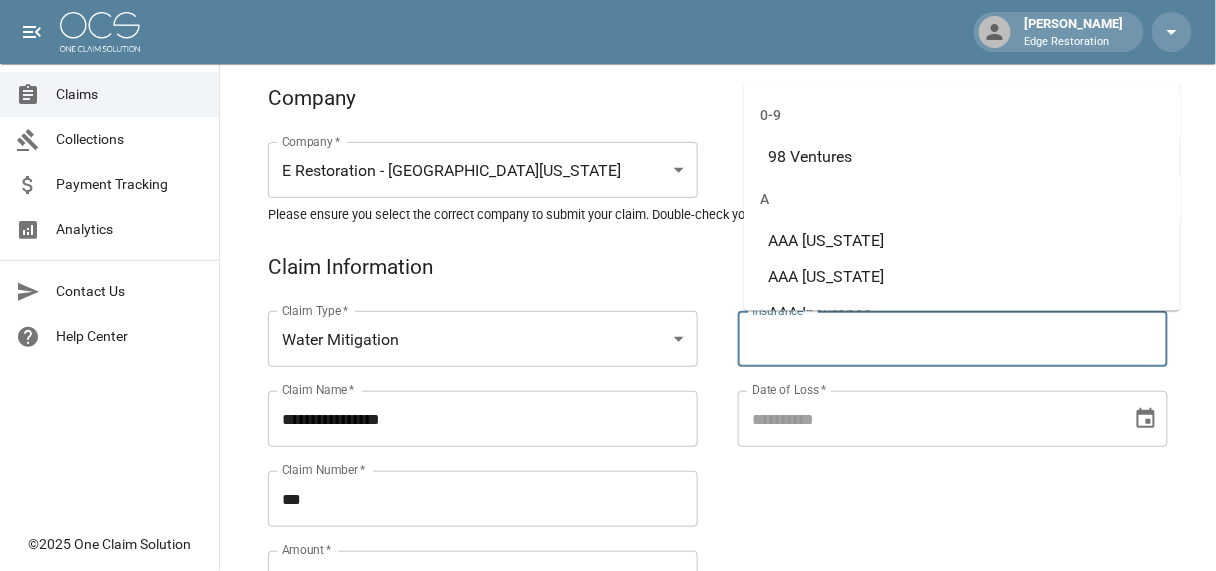 scroll, scrollTop: 120, scrollLeft: 0, axis: vertical 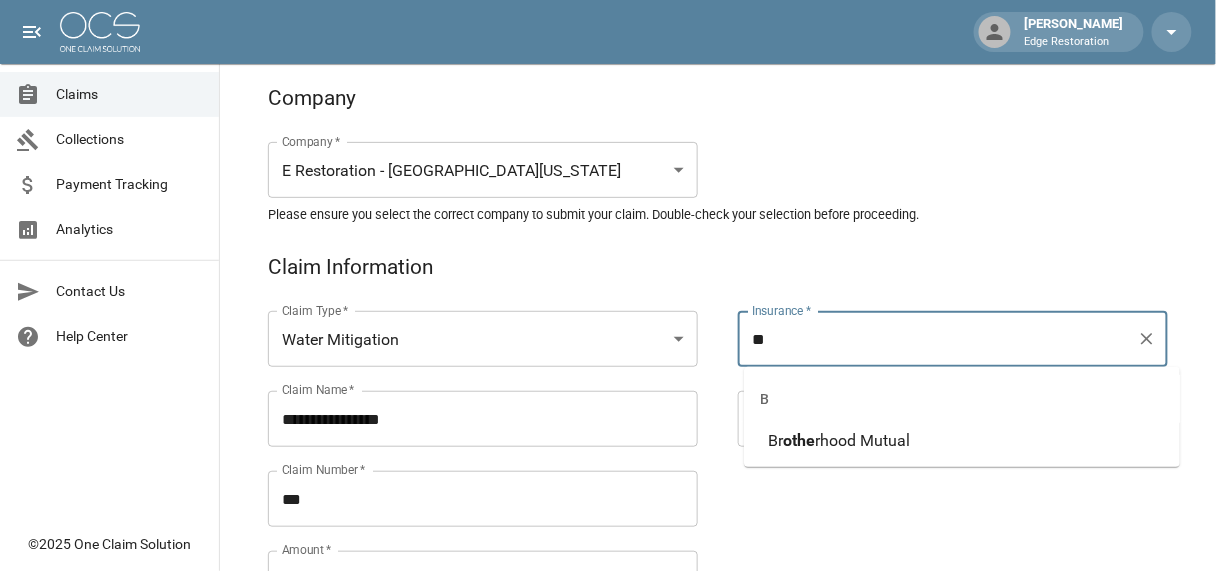 type on "*" 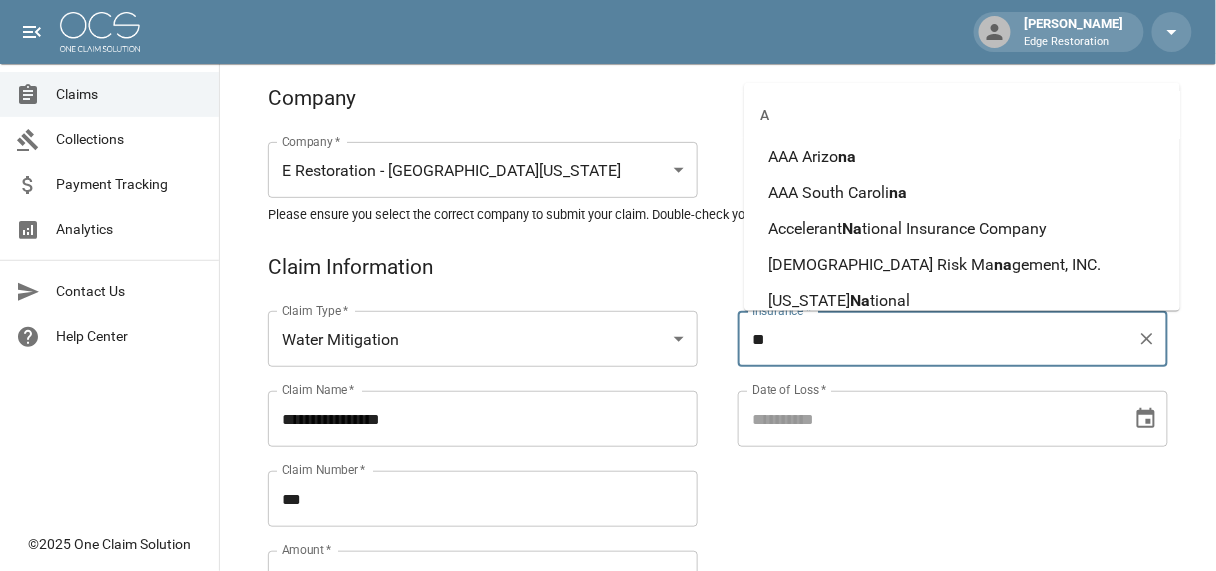 type on "*" 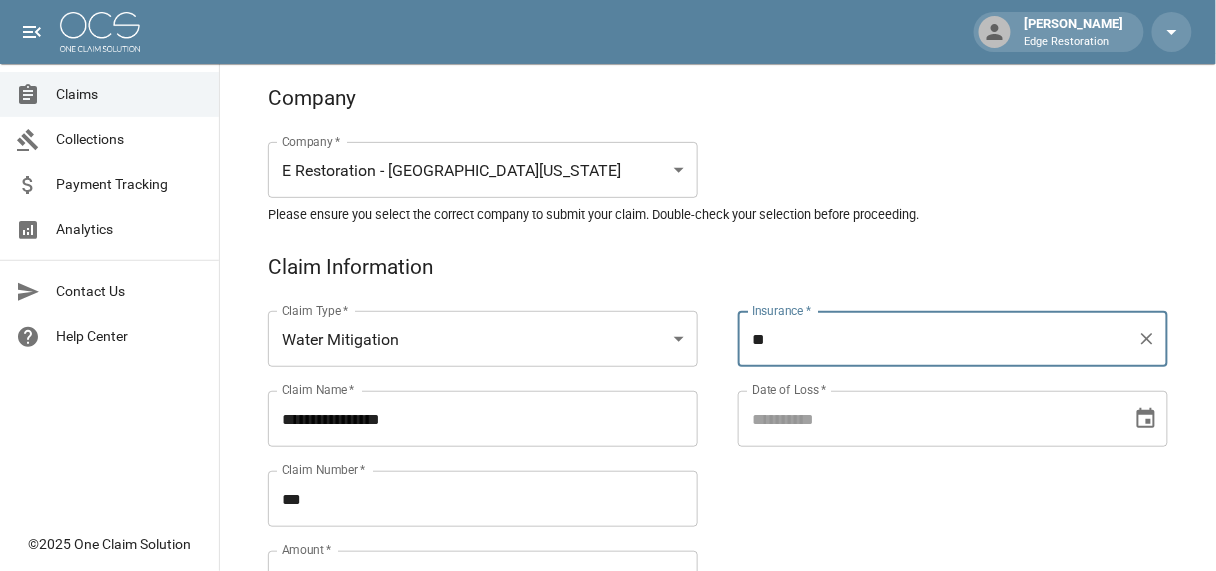 type on "**" 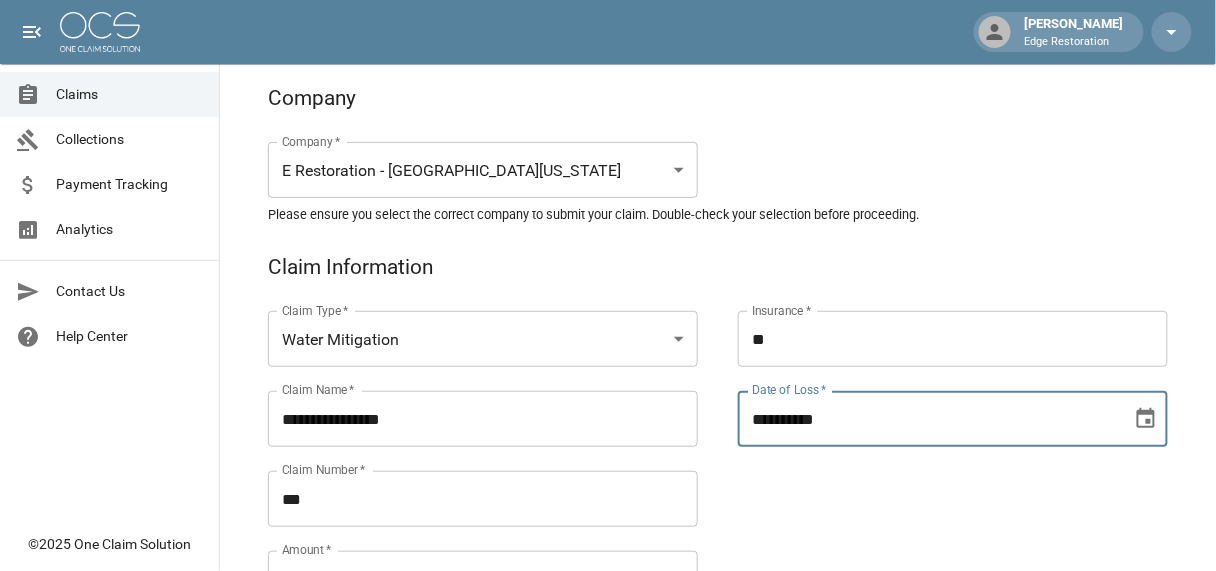 click on "**********" at bounding box center [928, 419] 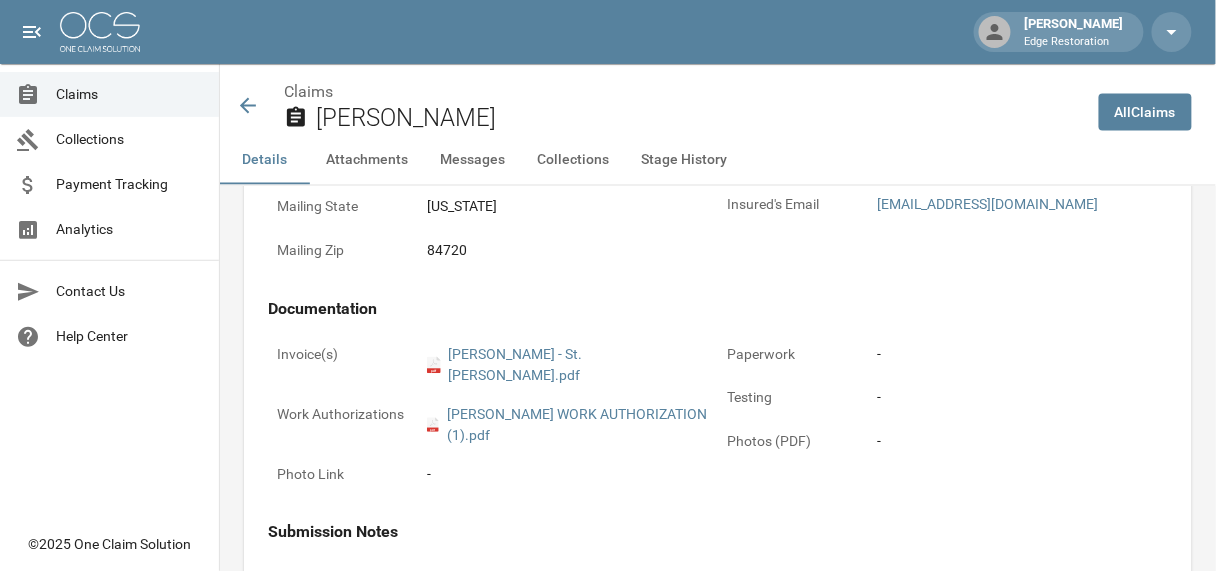 scroll, scrollTop: 799, scrollLeft: 0, axis: vertical 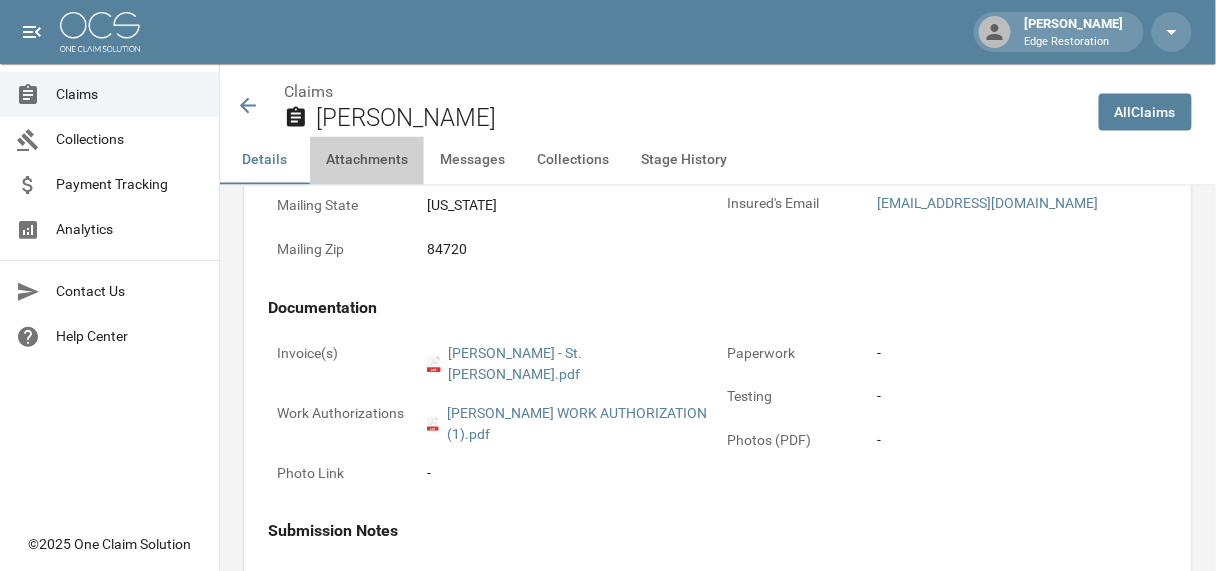 click on "Attachments" at bounding box center [367, 161] 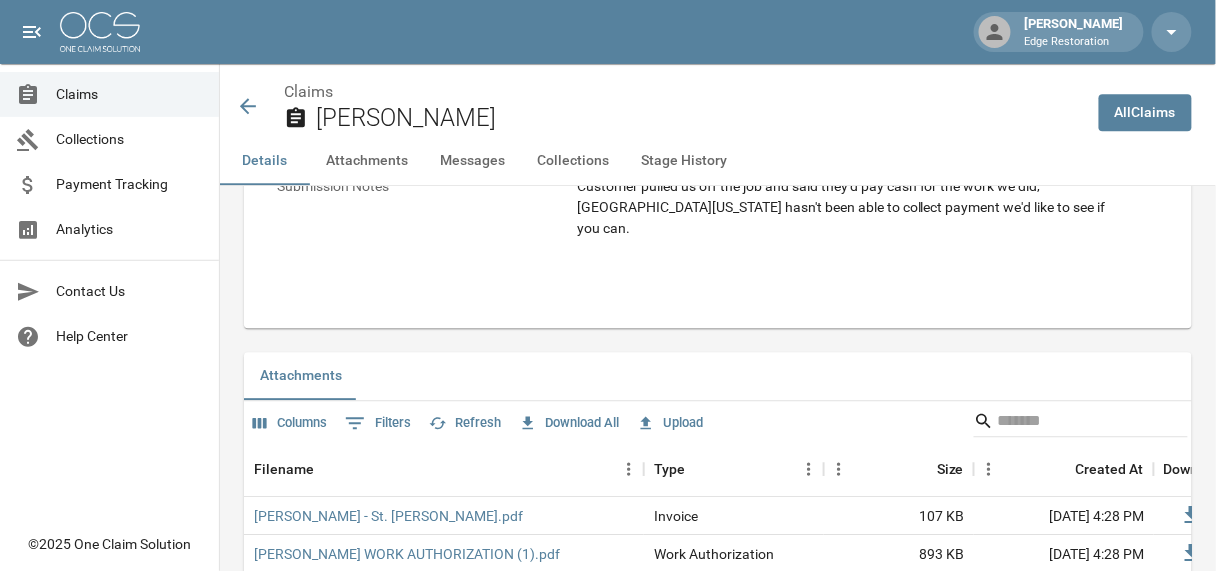 scroll, scrollTop: 1216, scrollLeft: 0, axis: vertical 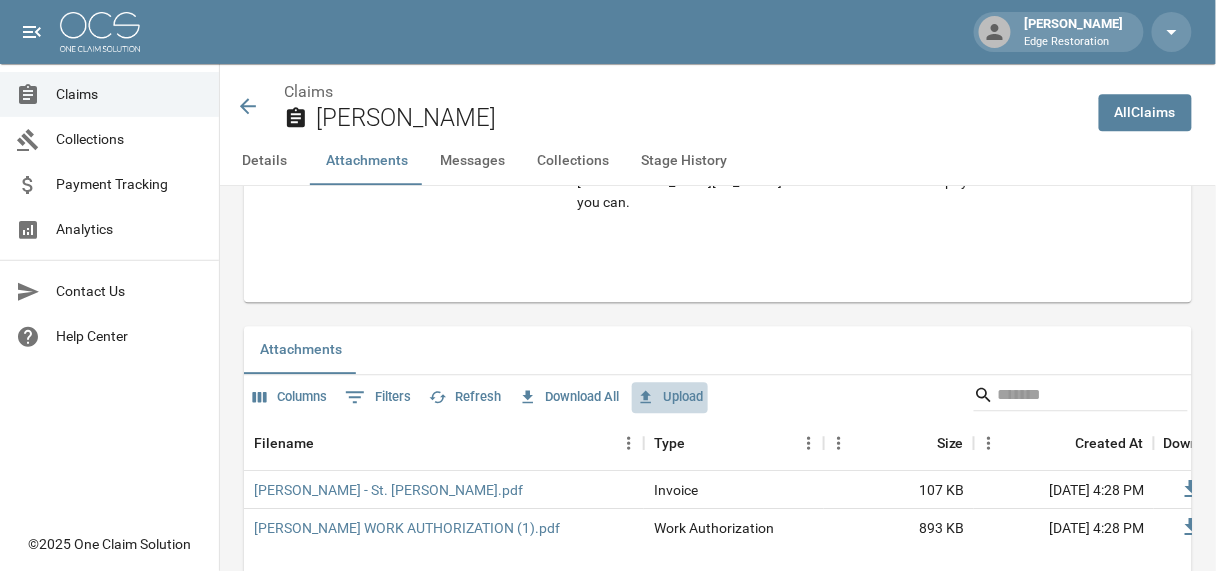 click on "Upload" at bounding box center (670, 397) 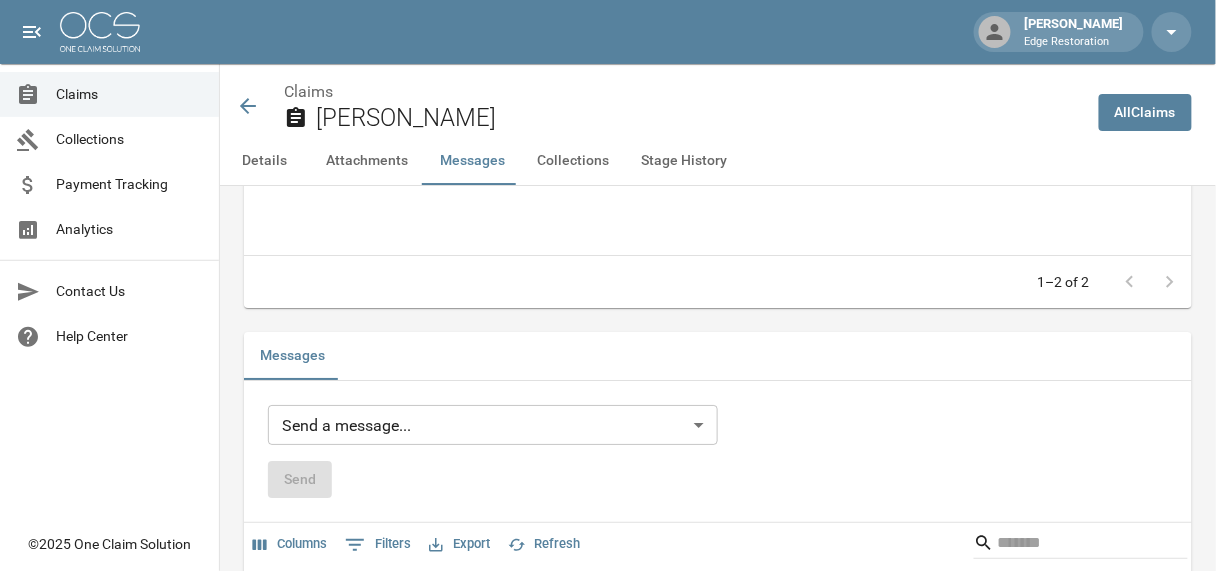 scroll, scrollTop: 1633, scrollLeft: 0, axis: vertical 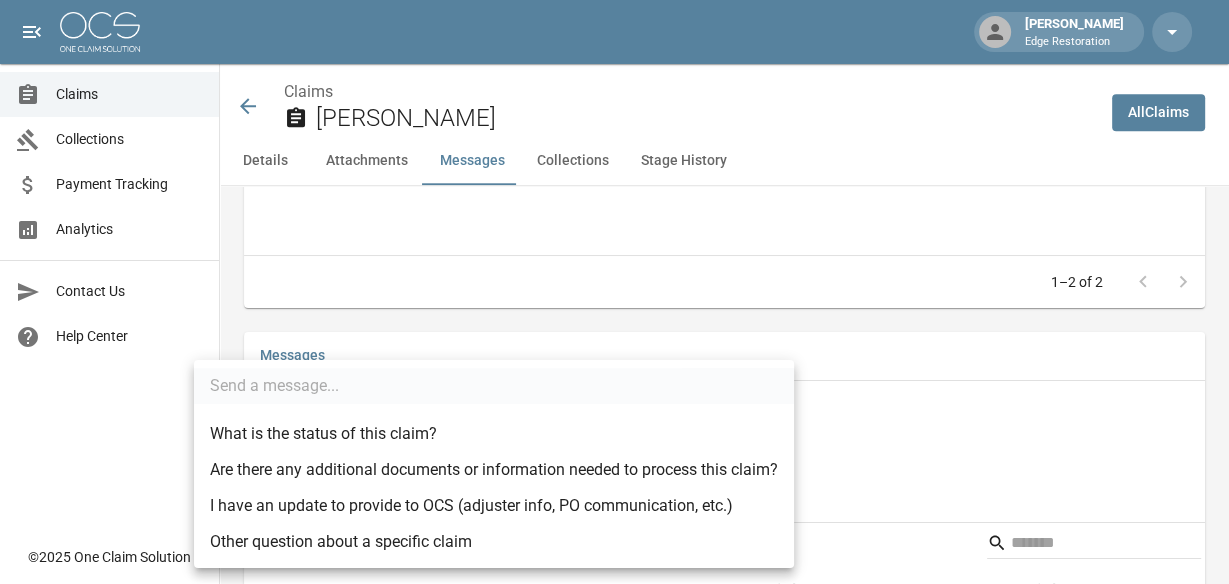 click on "[PERSON_NAME] Edge Restoration Claims Collections Payment Tracking Analytics Contact Us Help Center ©  2025   One Claim Solution Claims [PERSON_NAME] All  Claims Details Attachments Messages Collections Stage History Details Claim Information Name [PERSON_NAME] Claim Number 000 Claim Type Water Mitigation Amount $1,181.00 Committed Amount $0.00 Balance Due $0.00 Stage New Claim Insurance Provider xx Date of Loss [DATE] Date Submitted [DATE] 4:28 PM Date Claim Escalated - Date Claim Closed - Claim Outcome - Claim Closure Reason - Submitted By [PERSON_NAME] Company E Restoration - [GEOGRAPHIC_DATA][US_STATE] Created At [DATE] 4:28 PM Updated At [DATE] 4:28 PM Insured's Information Property Owner [PERSON_NAME] Mailing Address [STREET_ADDRESS] Mailing City [GEOGRAPHIC_DATA]  Mailing State [US_STATE] Mailing Zip 84720 Insured's Phone Number [PHONE_NUMBER] Insured's Alt Phone Number [PHONE_NUMBER] Insured's Email [EMAIL_ADDRESS][DOMAIN_NAME] Documentation Invoice(s) pdf Work Authorizations pdf -" at bounding box center [614, -51] 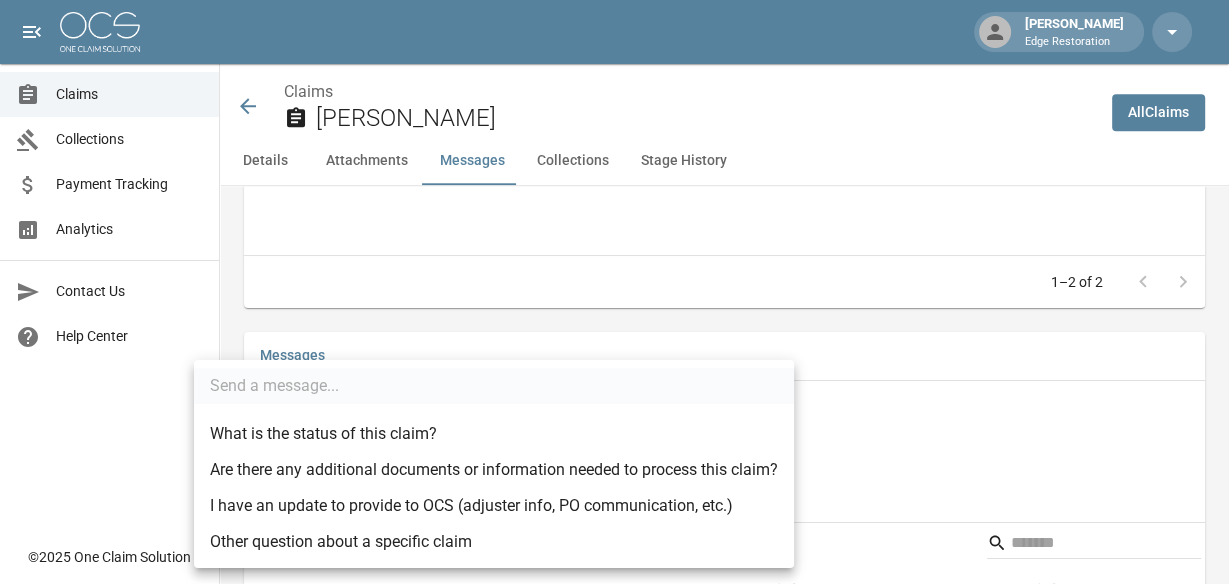 click on "Are there any additional documents or information needed to process this claim?" at bounding box center [494, 470] 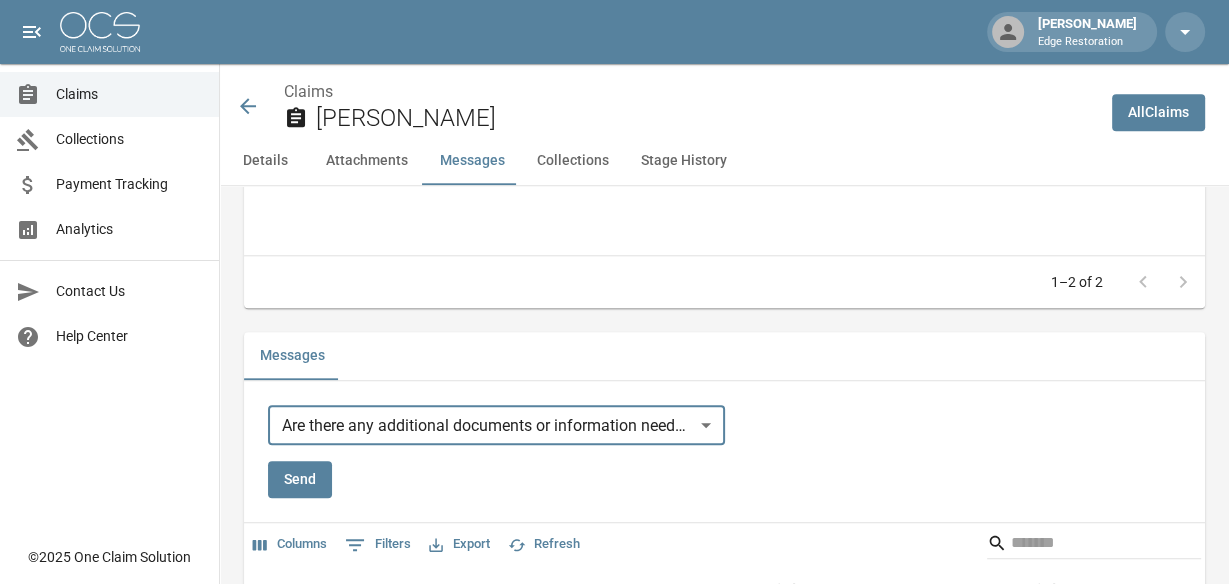 click on "[PERSON_NAME] Edge Restoration Claims Collections Payment Tracking Analytics Contact Us Help Center ©  2025   One Claim Solution Claims [PERSON_NAME] All  Claims Details Attachments Messages Collections Stage History Details Claim Information Name [PERSON_NAME] Claim Number 000 Claim Type Water Mitigation Amount $1,181.00 Committed Amount $0.00 Balance Due $0.00 Stage New Claim Insurance Provider xx Date of Loss [DATE] Date Submitted [DATE] 4:28 PM Date Claim Escalated - Date Claim Closed - Claim Outcome - Claim Closure Reason - Submitted By [PERSON_NAME] Company E Restoration - [GEOGRAPHIC_DATA][US_STATE] Created At [DATE] 4:28 PM Updated At [DATE] 4:28 PM Insured's Information Property Owner [PERSON_NAME] Mailing Address [STREET_ADDRESS] Mailing City [GEOGRAPHIC_DATA]  Mailing State [US_STATE] Mailing Zip 84720 Insured's Phone Number [PHONE_NUMBER] Insured's Alt Phone Number [PHONE_NUMBER] Insured's Email [EMAIL_ADDRESS][DOMAIN_NAME] Documentation Invoice(s) pdf Work Authorizations pdf -" at bounding box center (614, -51) 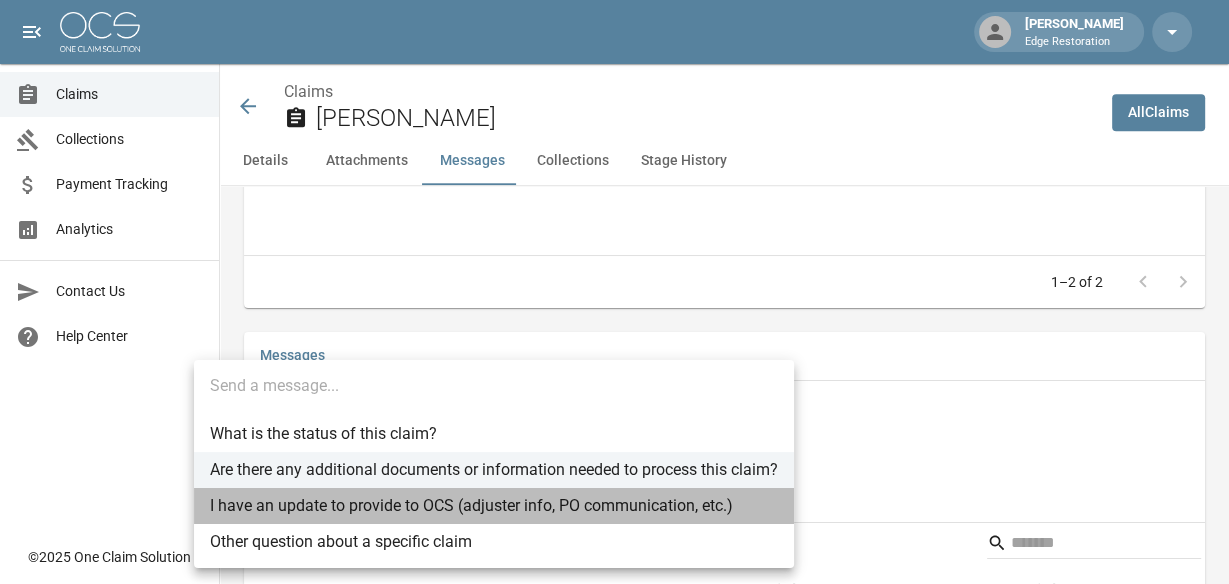 click on "I have an update to provide to OCS (adjuster info, PO communication, etc.)" at bounding box center (494, 506) 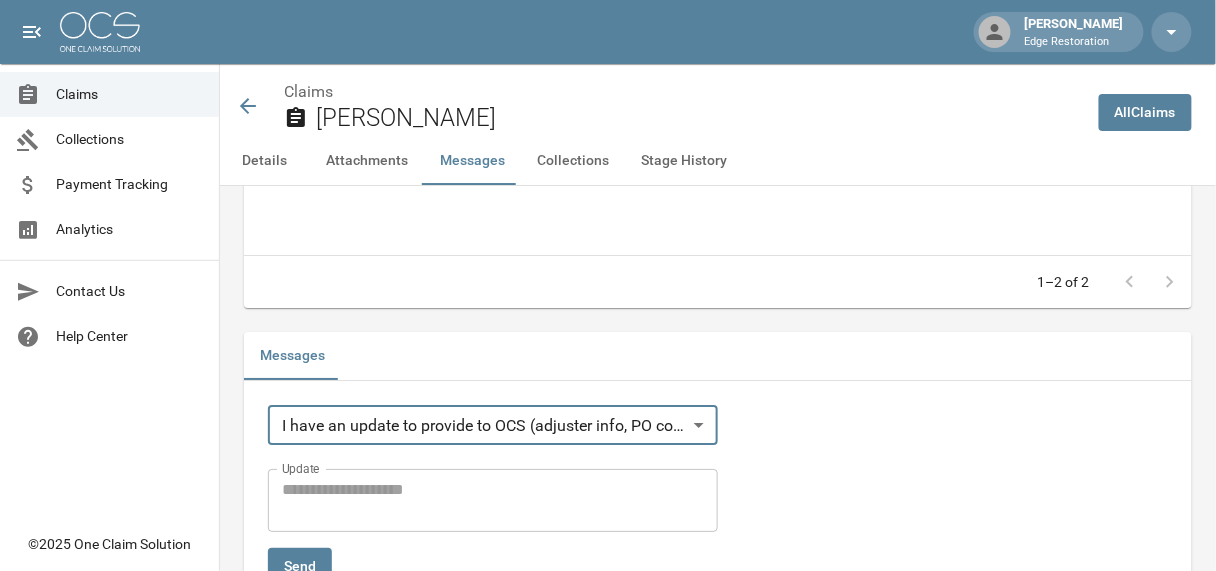 click on "Update" at bounding box center [493, 501] 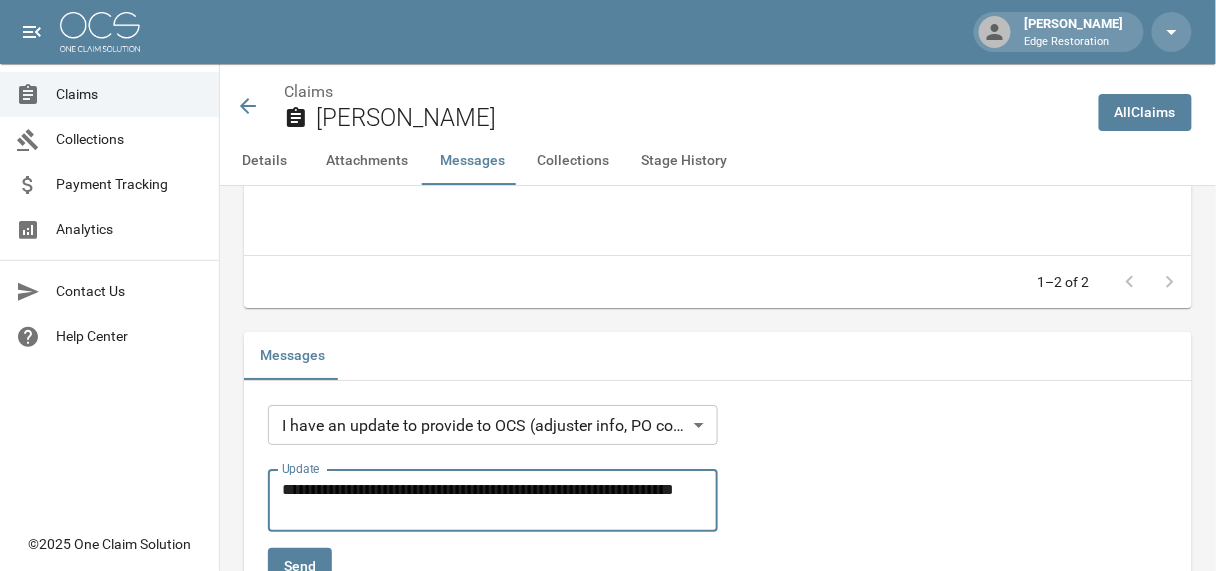 type on "**********" 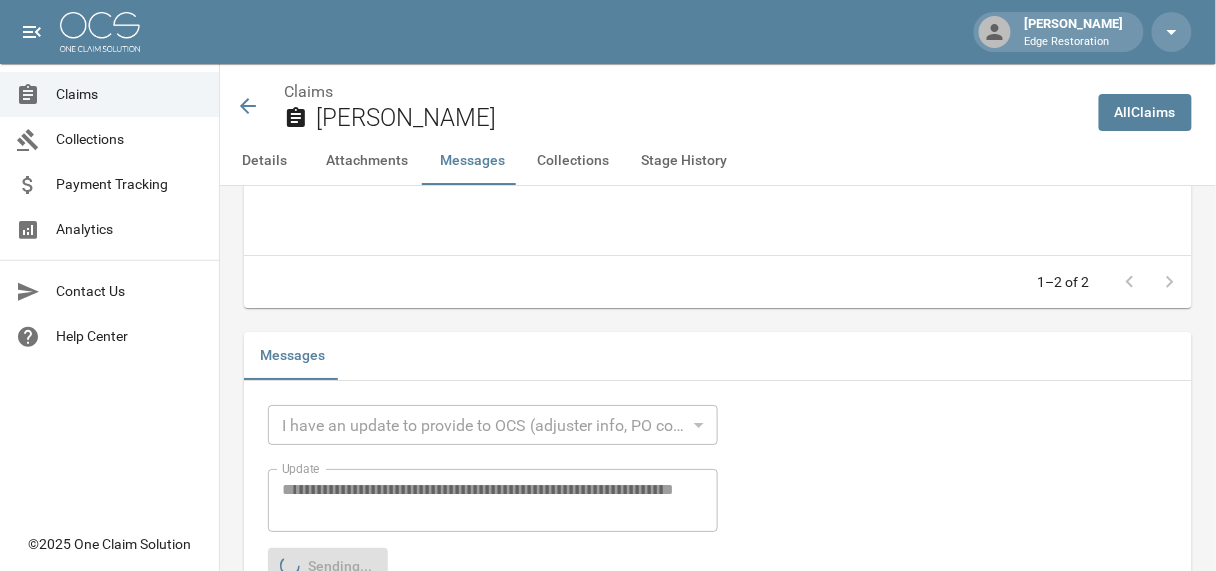 type 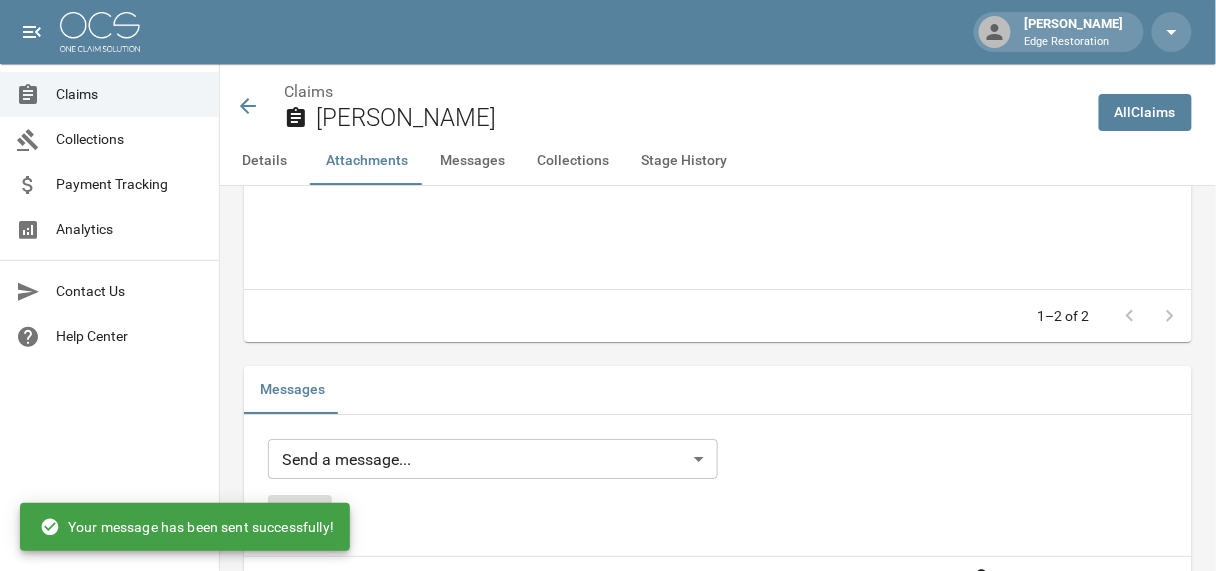scroll, scrollTop: 1598, scrollLeft: 0, axis: vertical 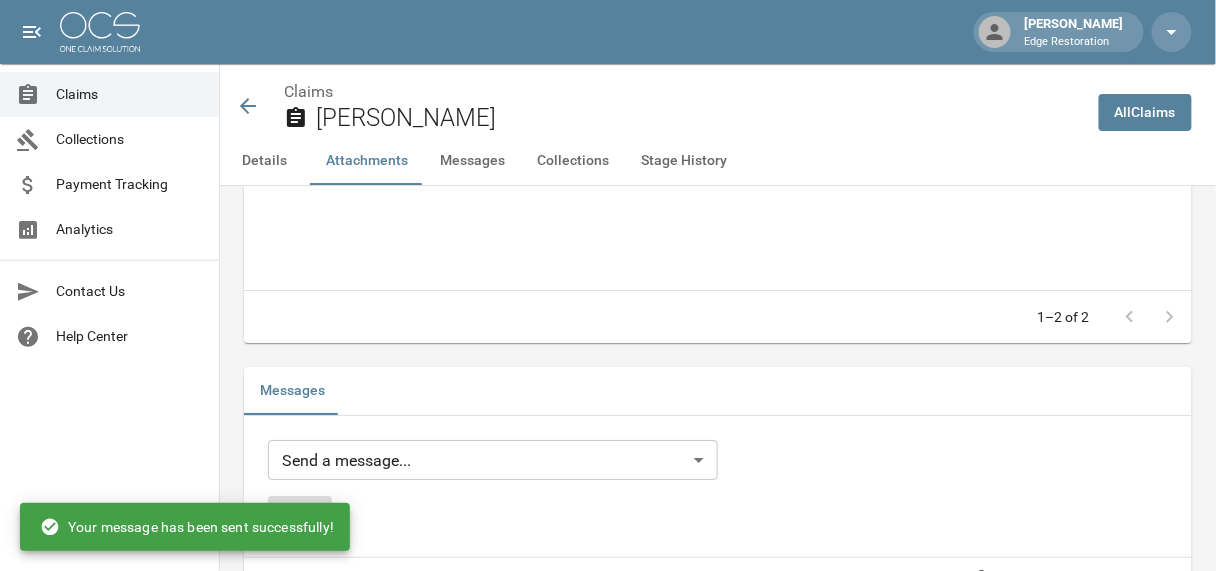 click at bounding box center (100, 32) 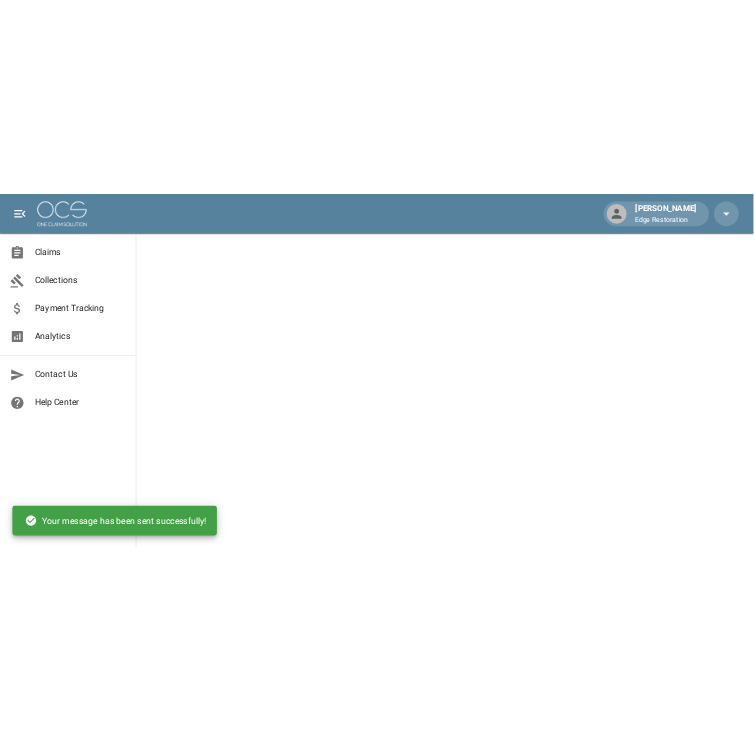 scroll, scrollTop: 0, scrollLeft: 0, axis: both 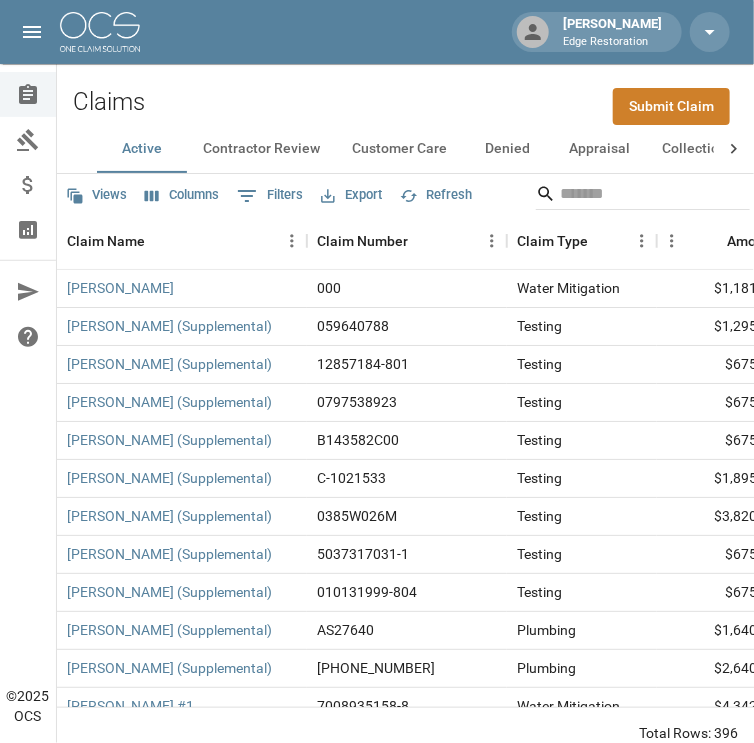 click on "Submit Claim" at bounding box center [671, 106] 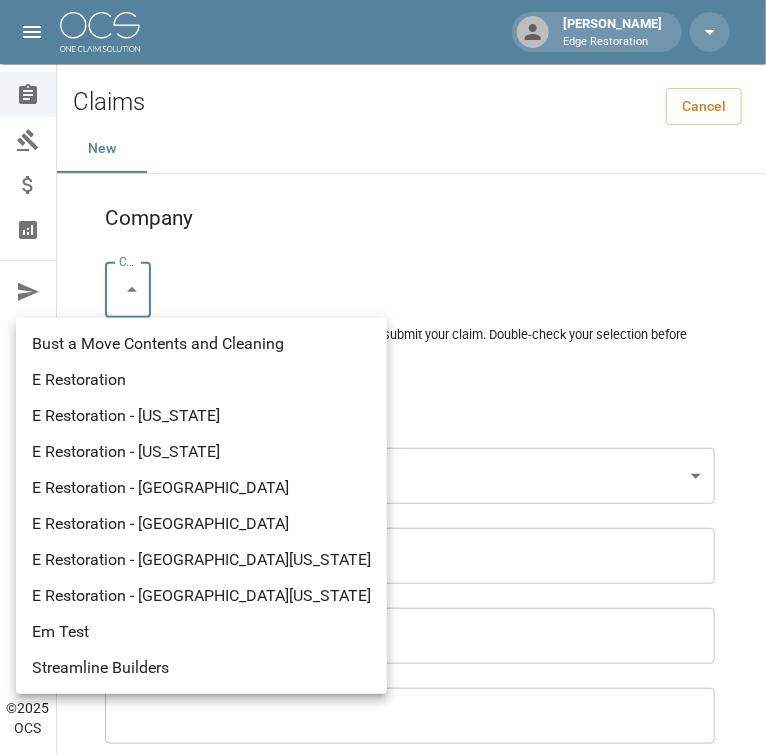 click on "[PERSON_NAME] Edge Restoration Claims Collections Payment Tracking Analytics Contact Us Help Center ©  2025 OCS Claims Cancel New Company Company   * ​ Company   * Please ensure you select the correct company to submit your claim. Double-check your selection before proceeding. Claim Information Claim Type   * ​ Claim Type   * Claim Name   * Claim Name   * Claim Number   * Claim Number   * Amount   * Amount   * Insurance   * Insurance   * Date of Loss   * Date of Loss   * Insured's Information Property Owner   * Property Owner   * Mailing Address   * Mailing Address   * Mailing City   * Mailing City   * Mailing State   * Mailing State   * Mailing Zip   * Mailing Zip   * Phone Number   * Phone Number   * Alt. Phone Number Alt. Phone Number Email Email Documentation Invoice (PDF)* ​ Upload file(s) Invoice (PDF)* Work Authorization* ​ Upload file(s) Work Authorization* Photo Link Photo Link Paperwork (dry logs, supporting documentation) ​" at bounding box center (383, 1309) 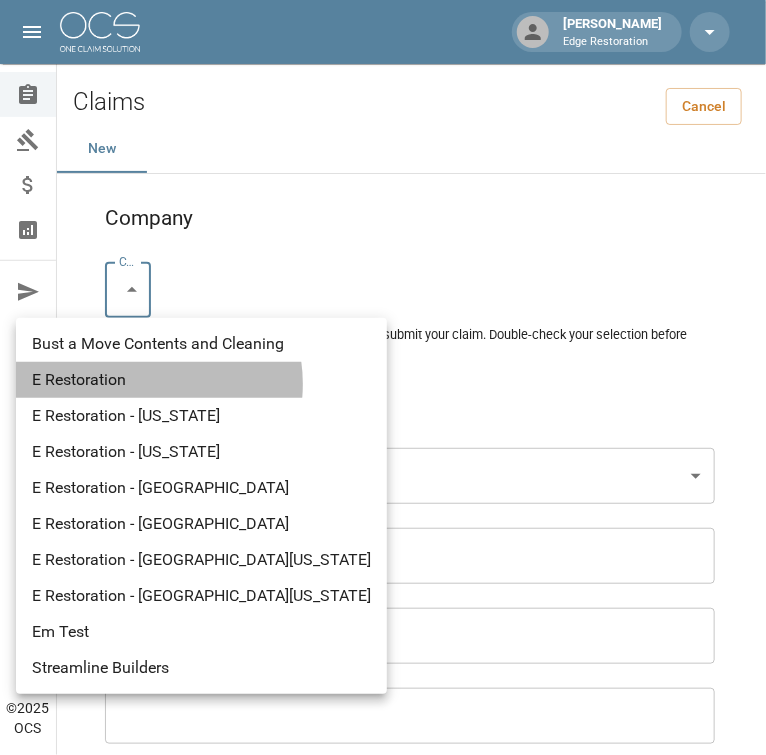 click on "E Restoration" at bounding box center (201, 380) 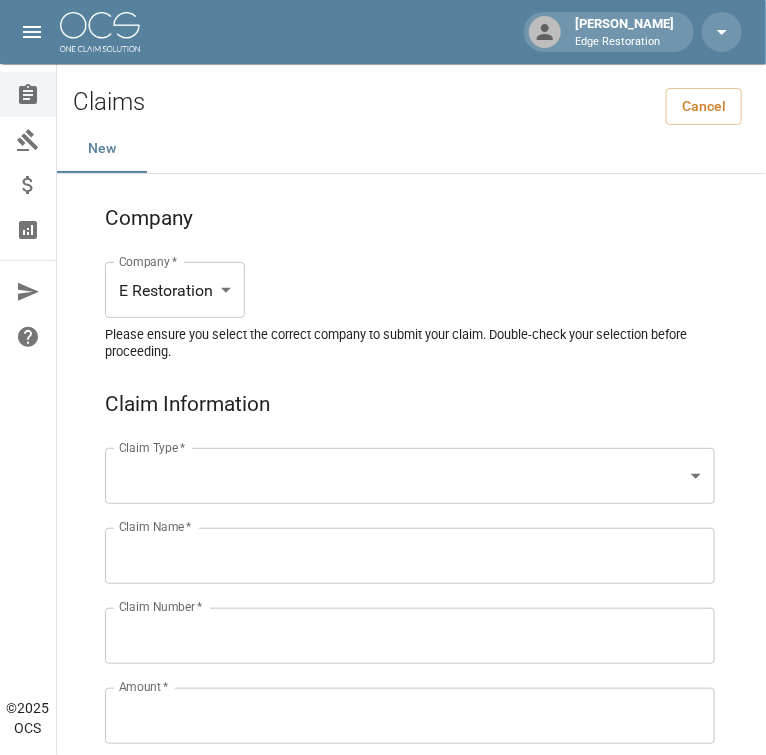 click on "[PERSON_NAME] Edge Restoration Claims Collections Payment Tracking Analytics Contact Us Help Center ©  2025 OCS Claims Cancel New Company Company   * E Restoration *** Company   * Please ensure you select the correct company to submit your claim. Double-check your selection before proceeding. Claim Information Claim Type   * ​ Claim Type   * Claim Name   * Claim Name   * Claim Number   * Claim Number   * Amount   * Amount   * Insurance   * Insurance   * Date of Loss   * Date of Loss   * Insured's Information Property Owner   * Property Owner   * Mailing Address   * Mailing Address   * Mailing City   * Mailing City   * Mailing State   * Mailing State   * Mailing Zip   * Mailing Zip   * Phone Number   * Phone Number   * Alt. Phone Number Alt. Phone Number Email Email Documentation Invoice (PDF)* ​ Upload file(s) Invoice (PDF)* Work Authorization* ​ Upload file(s) Work Authorization* Photo Link Photo Link ​ Upload file(s) Testing ​ ​ *" at bounding box center [383, 1309] 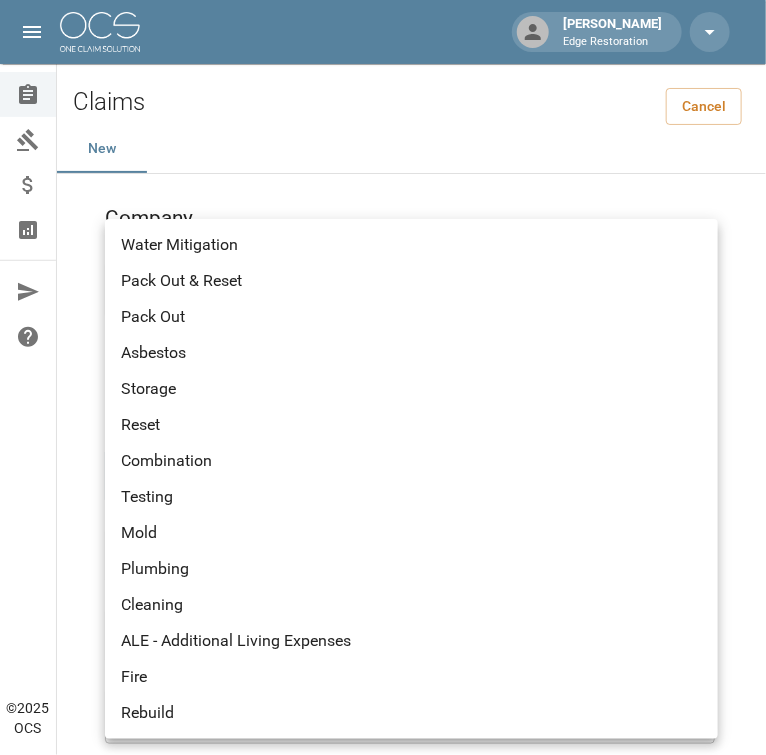 click on "Water Mitigation" at bounding box center (411, 245) 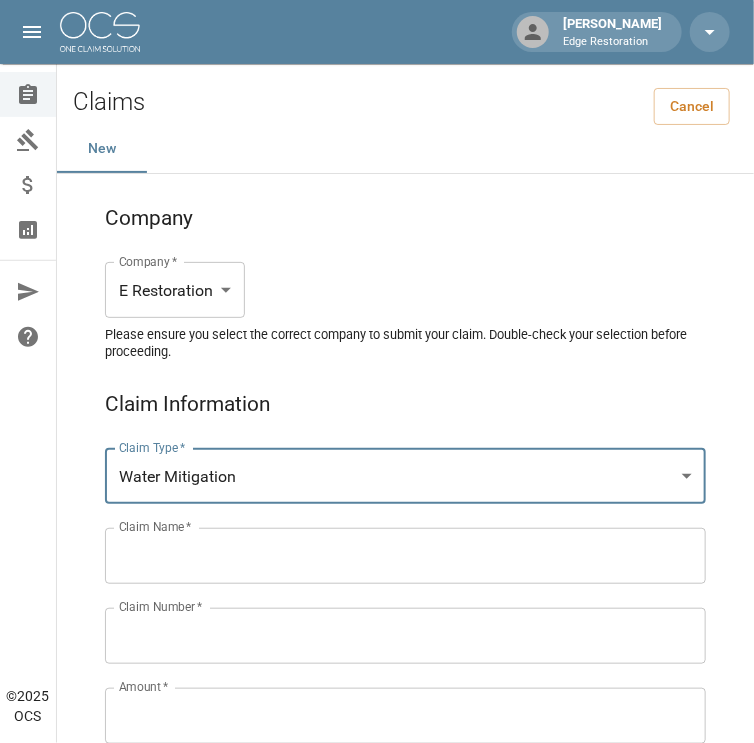 scroll, scrollTop: 0, scrollLeft: 0, axis: both 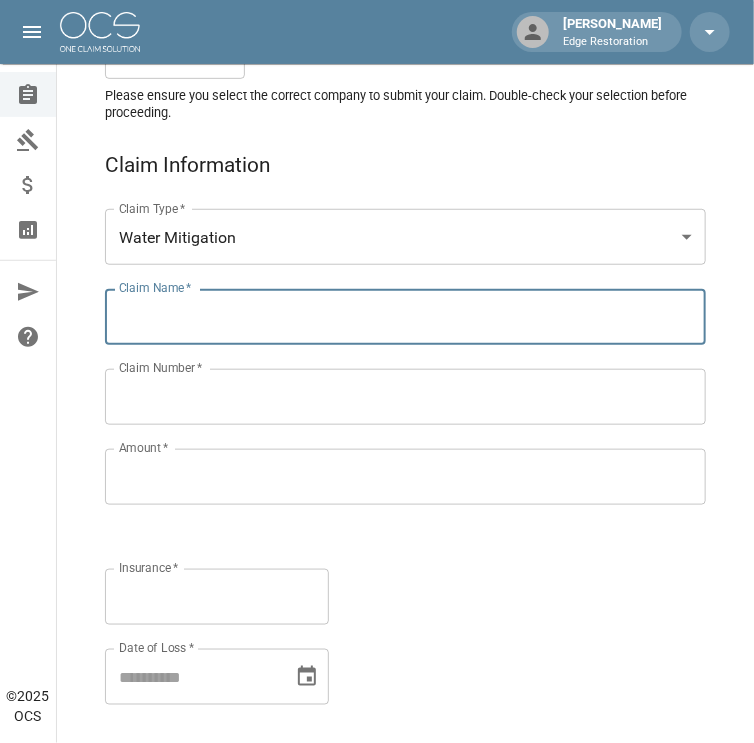 click on "Claim Name   *" at bounding box center (405, 317) 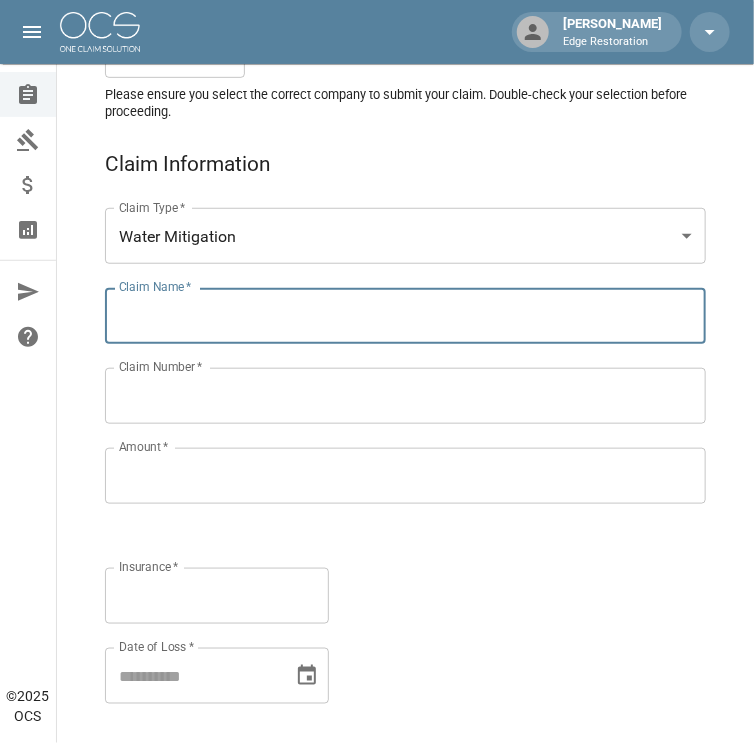 paste on "**********" 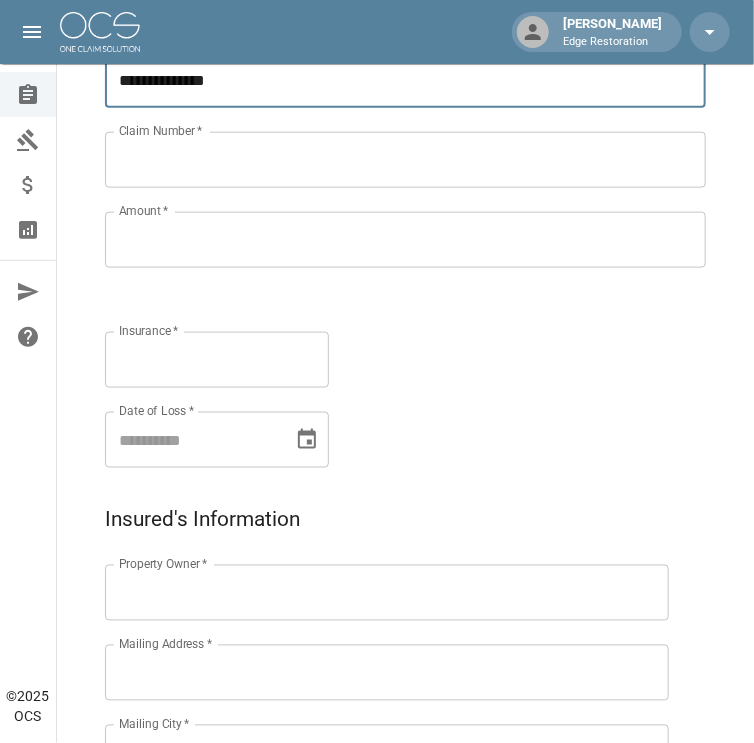 scroll, scrollTop: 479, scrollLeft: 0, axis: vertical 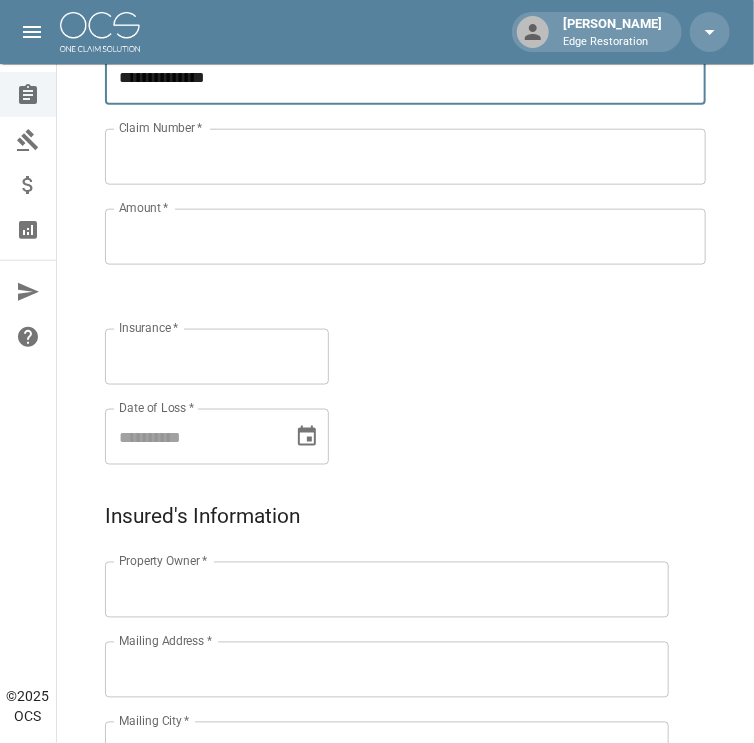 type on "**********" 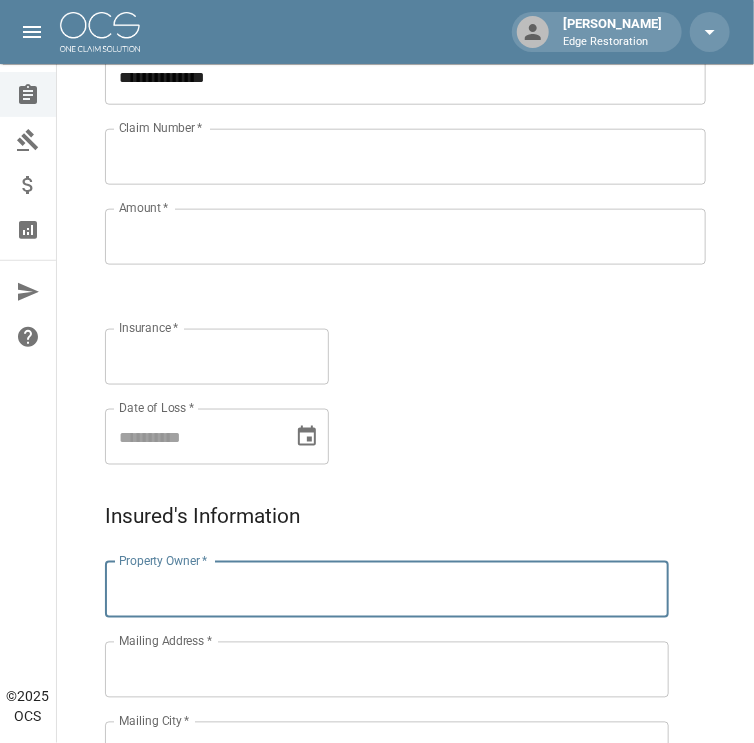 paste on "**********" 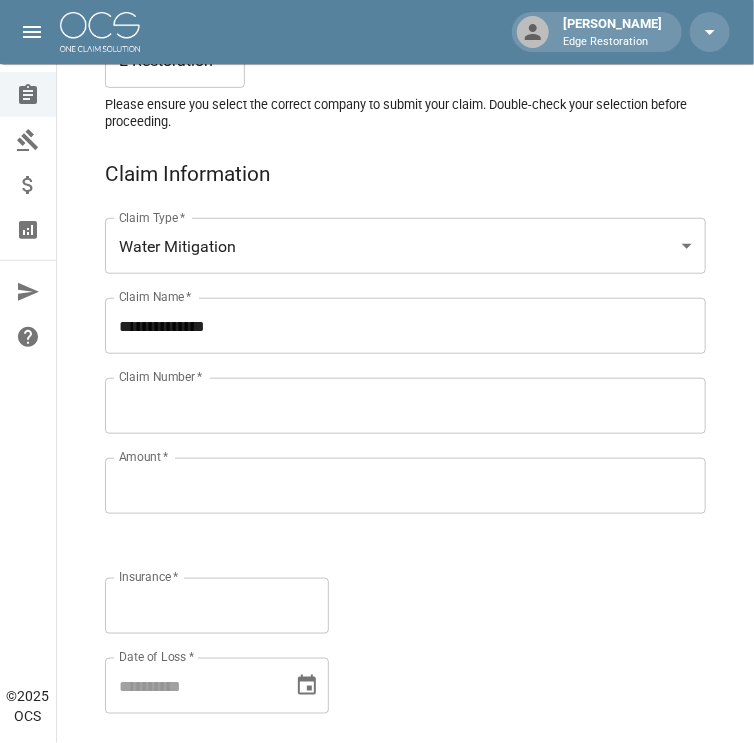 scroll, scrollTop: 233, scrollLeft: 0, axis: vertical 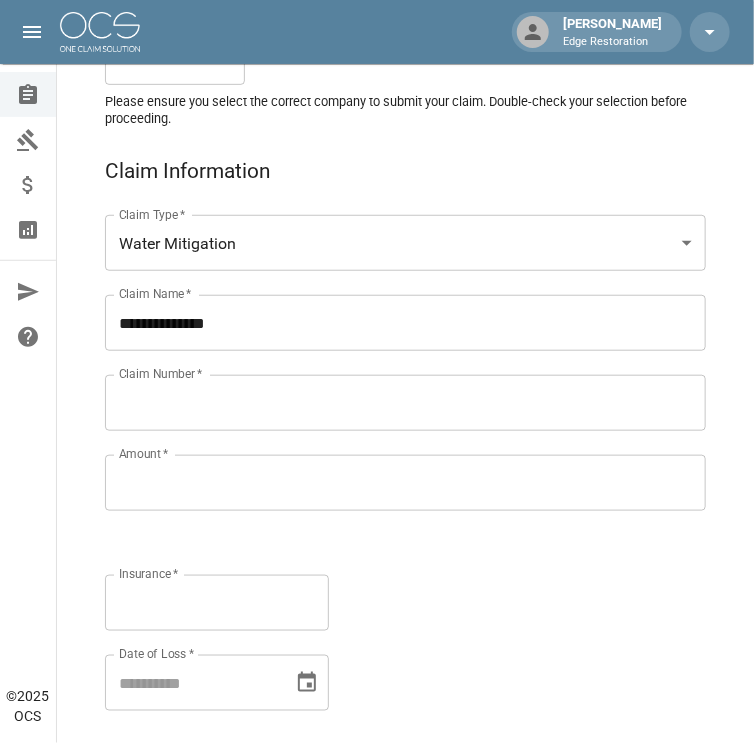 type on "**********" 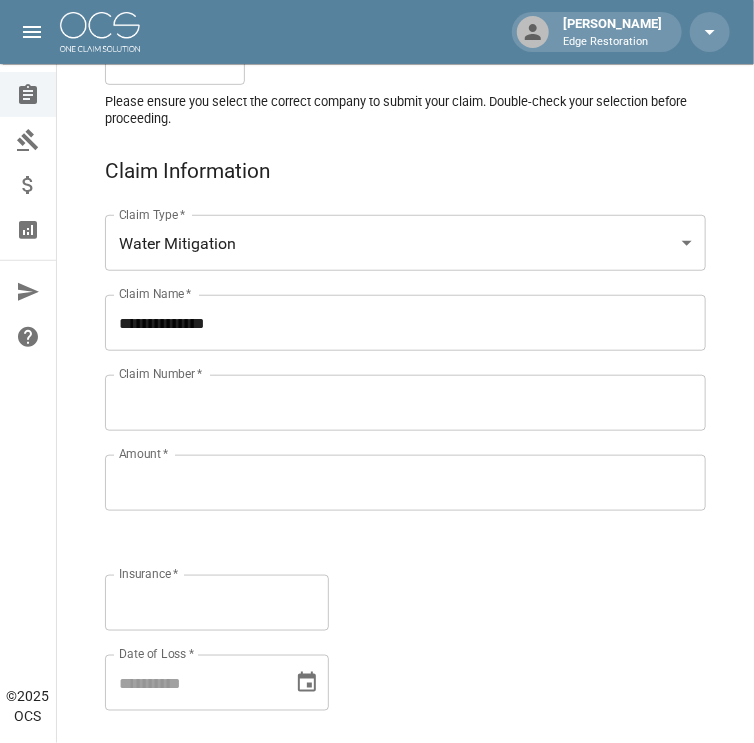 click on "Claim Number   *" at bounding box center (405, 403) 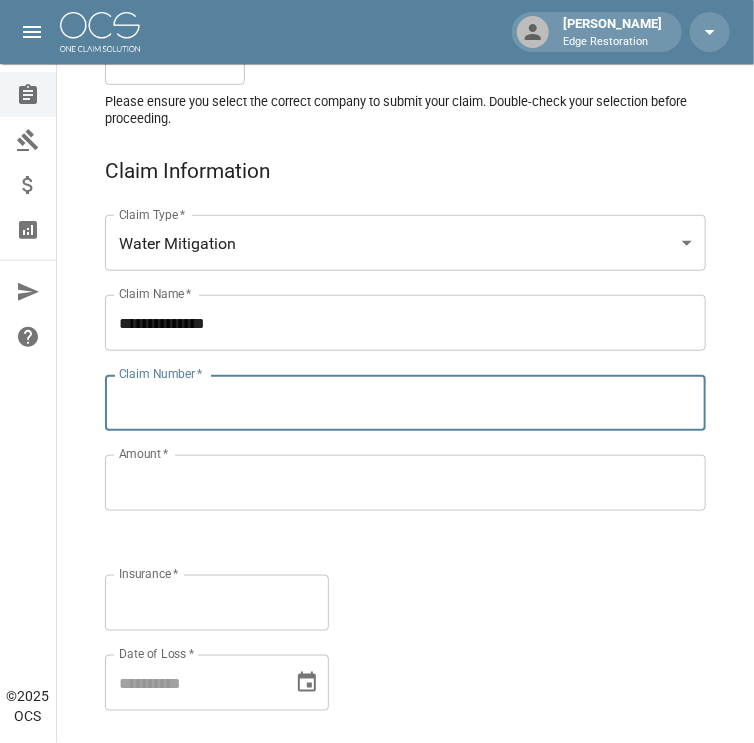 paste on "*********" 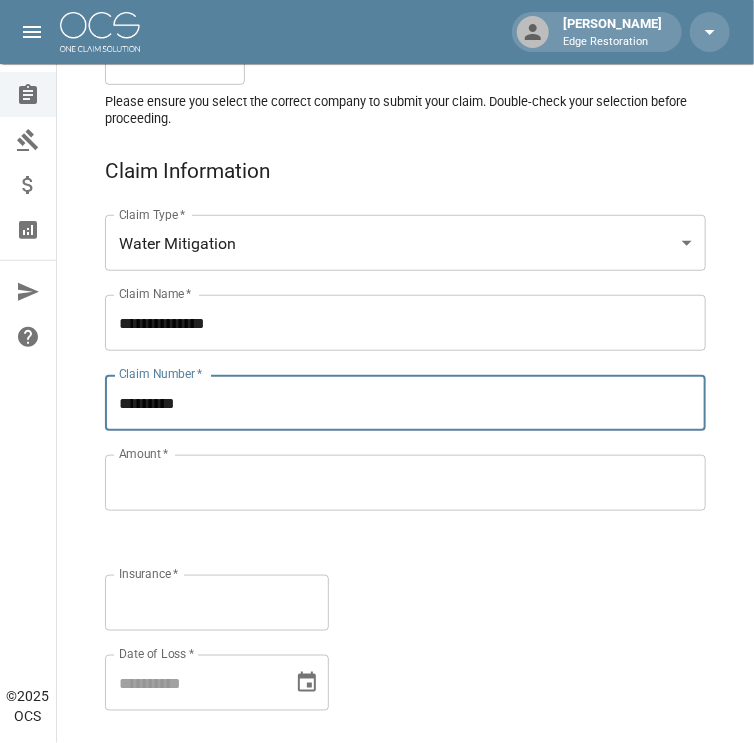 type on "*********" 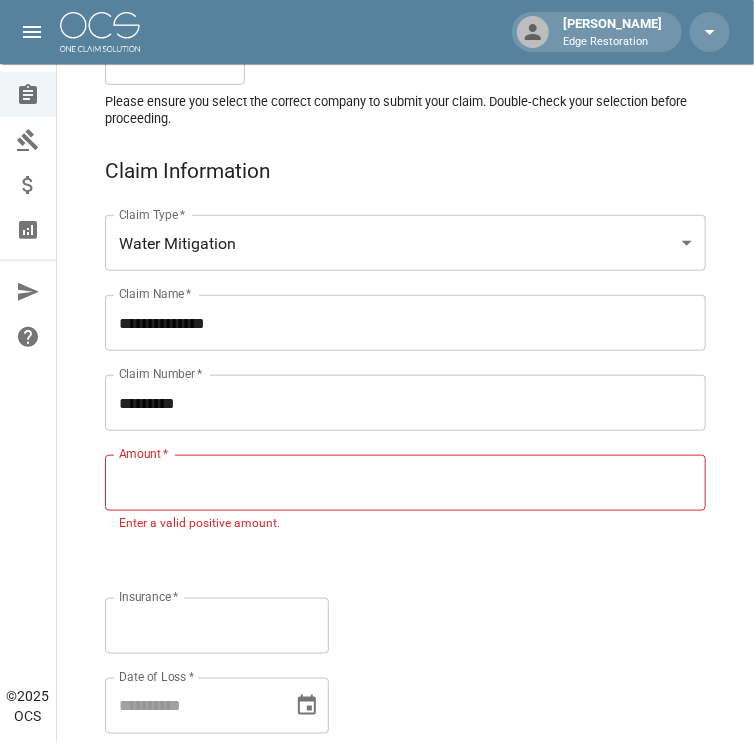 click on "Amount   *" at bounding box center (405, 483) 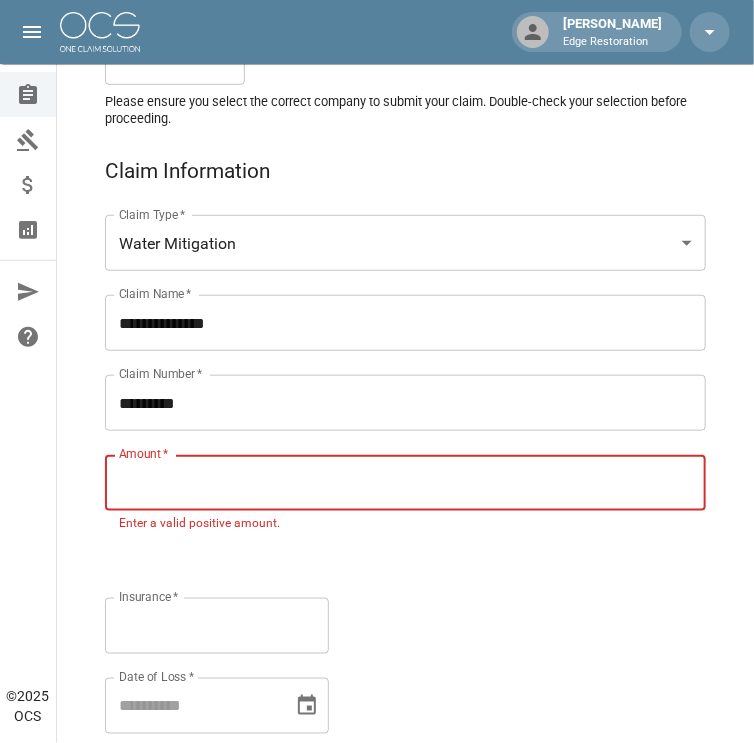 paste on "*********" 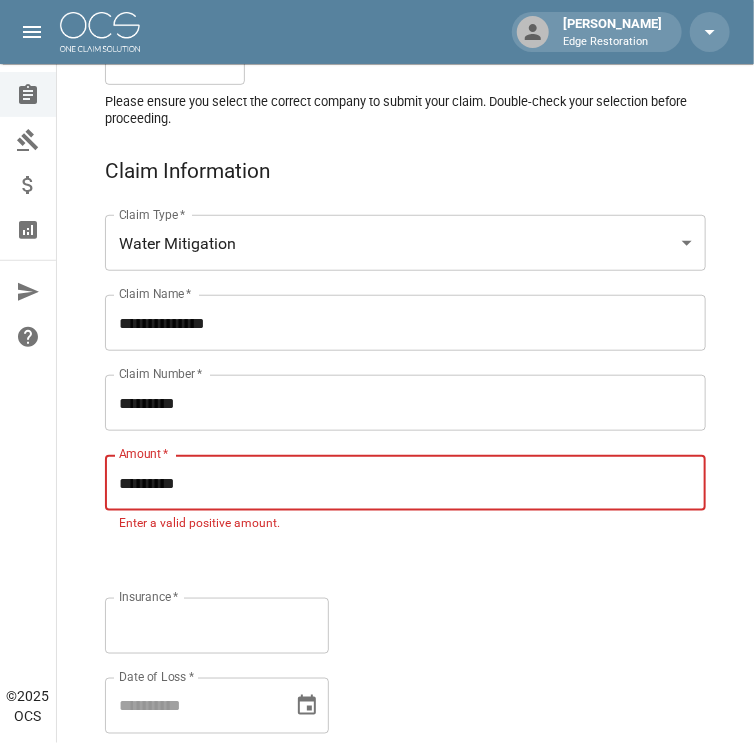 type on "*********" 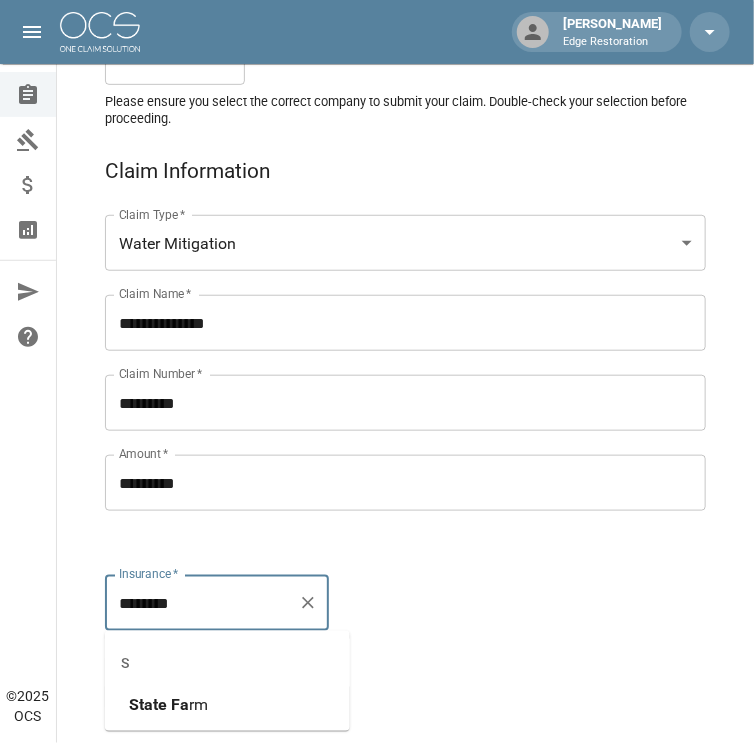 click on "State   Fa rm" at bounding box center [227, 705] 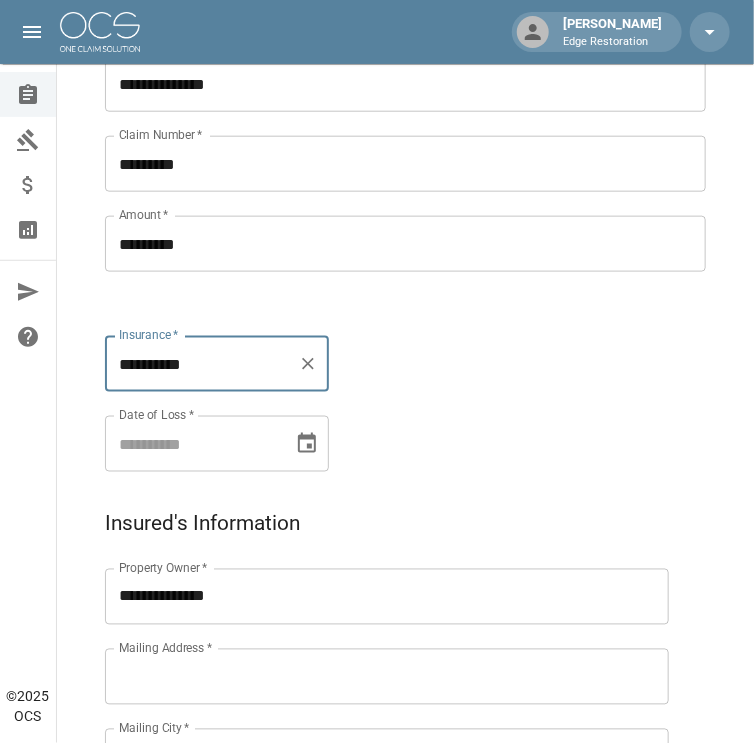 scroll, scrollTop: 473, scrollLeft: 0, axis: vertical 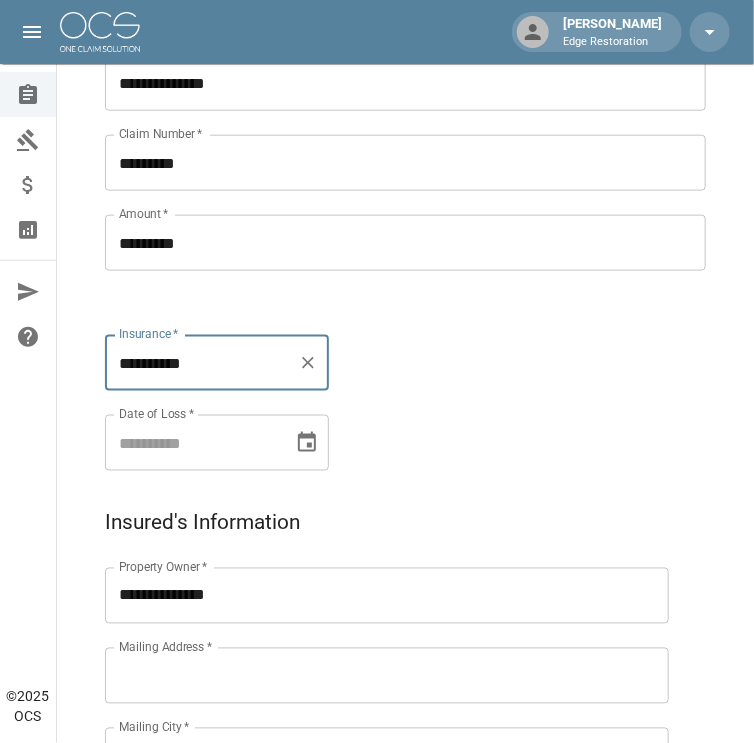 type on "**********" 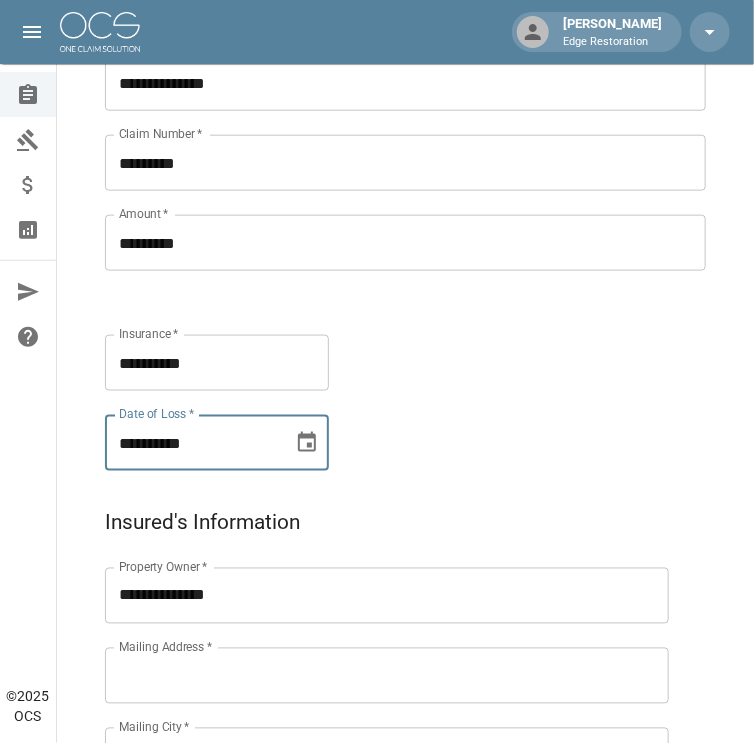 click on "**********" at bounding box center [192, 443] 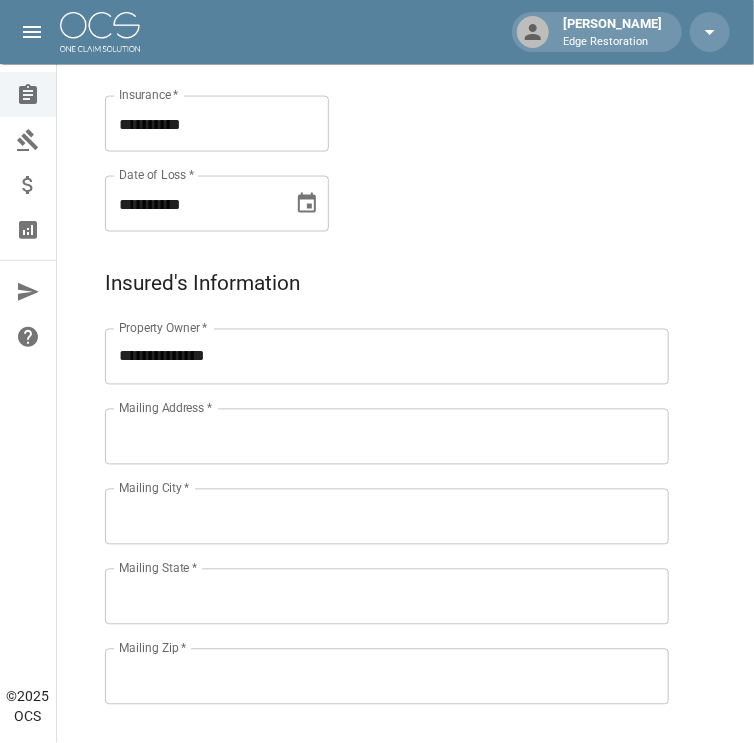 scroll, scrollTop: 713, scrollLeft: 0, axis: vertical 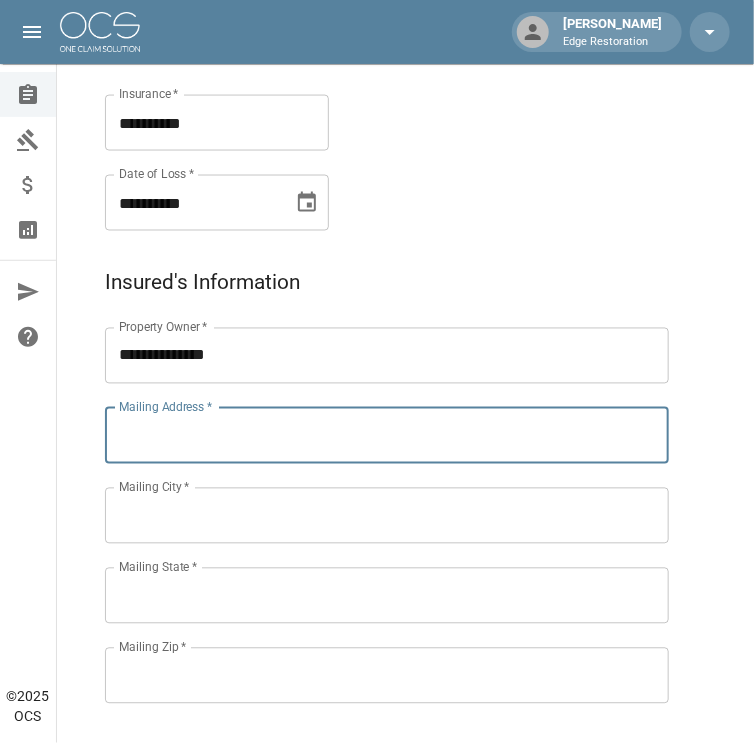 click on "Mailing Address   *" at bounding box center (387, 436) 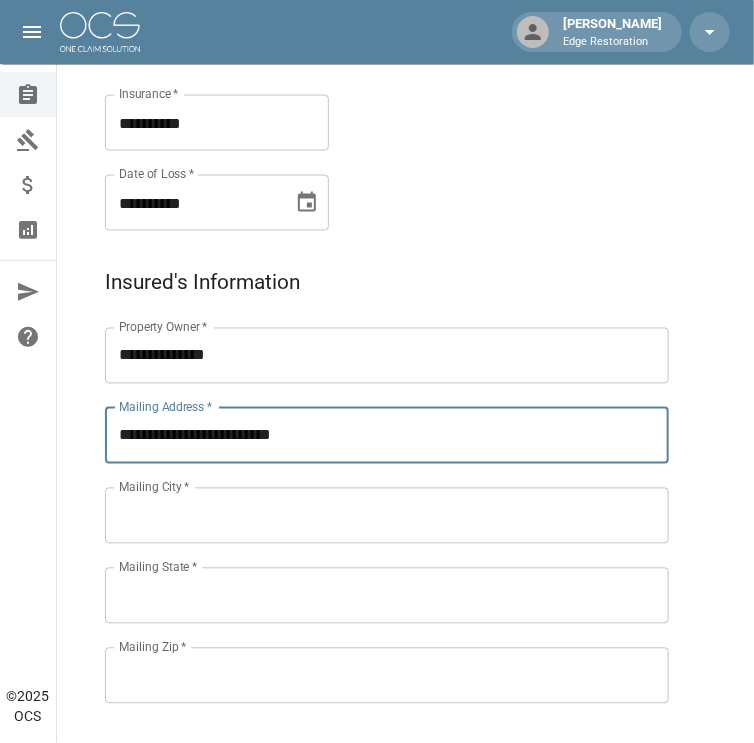 type on "**********" 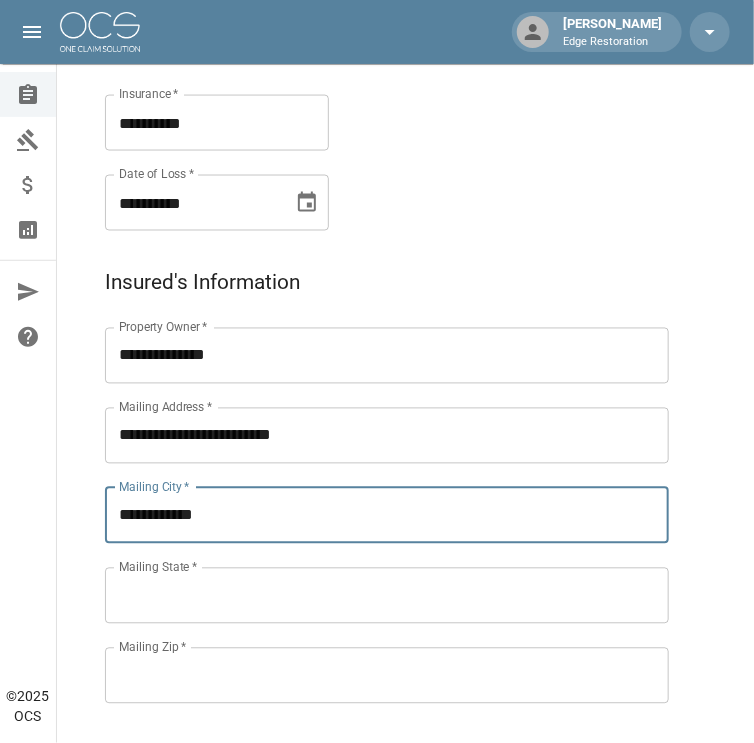 type on "**********" 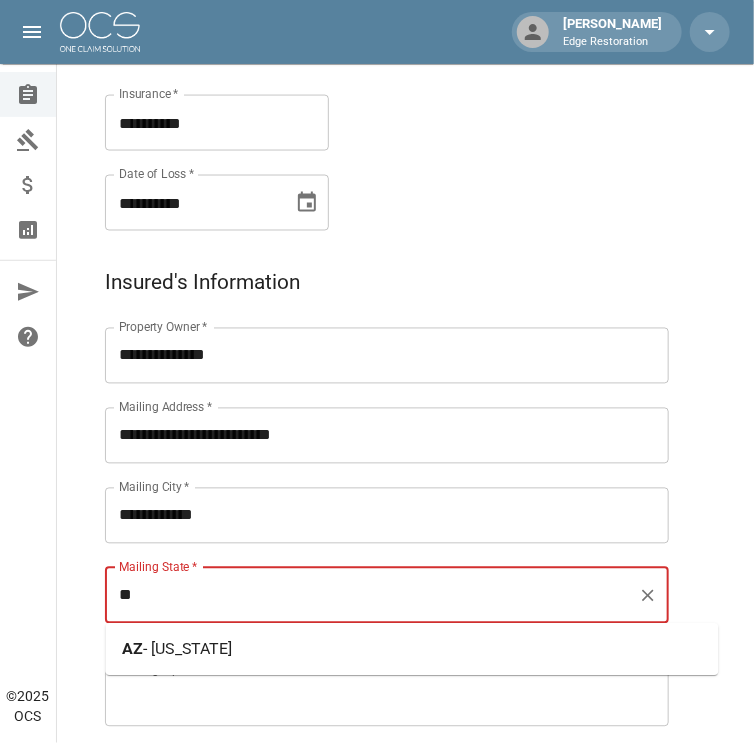 click on "- [US_STATE]" at bounding box center (188, 649) 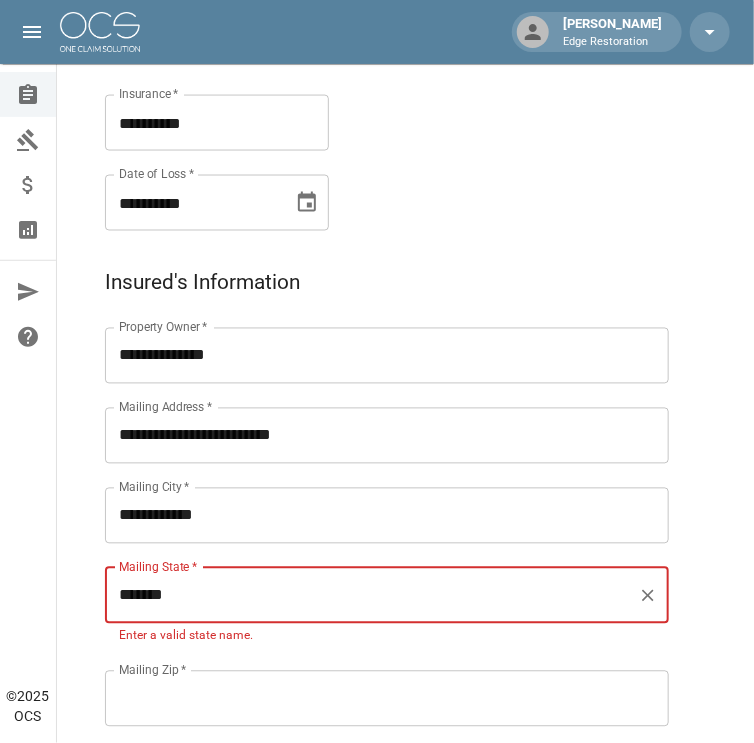type on "*******" 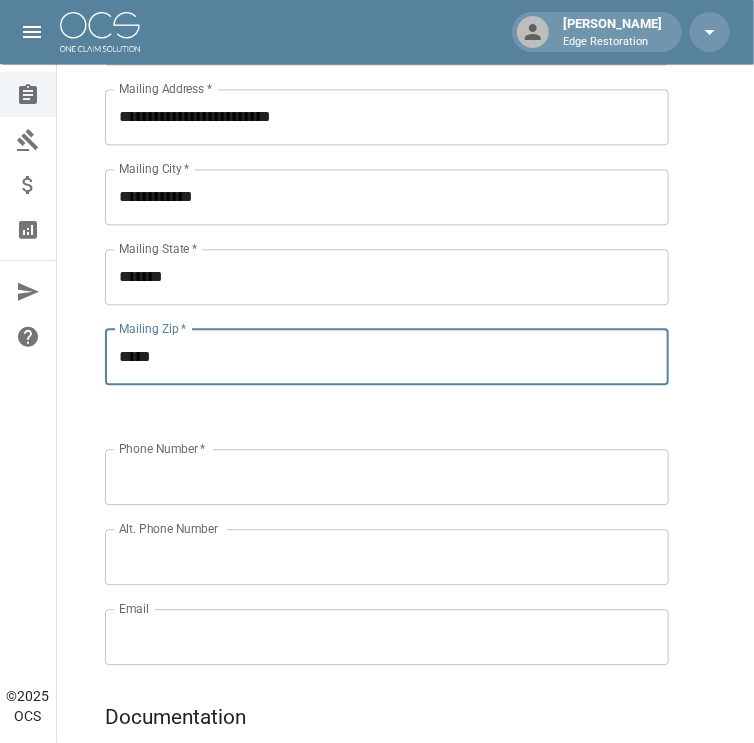 scroll, scrollTop: 1033, scrollLeft: 0, axis: vertical 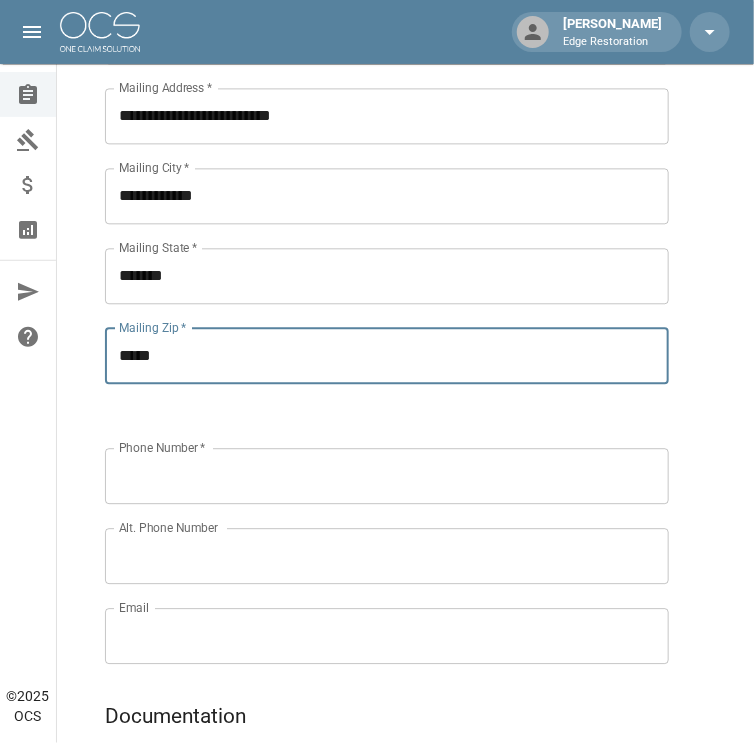 type on "*****" 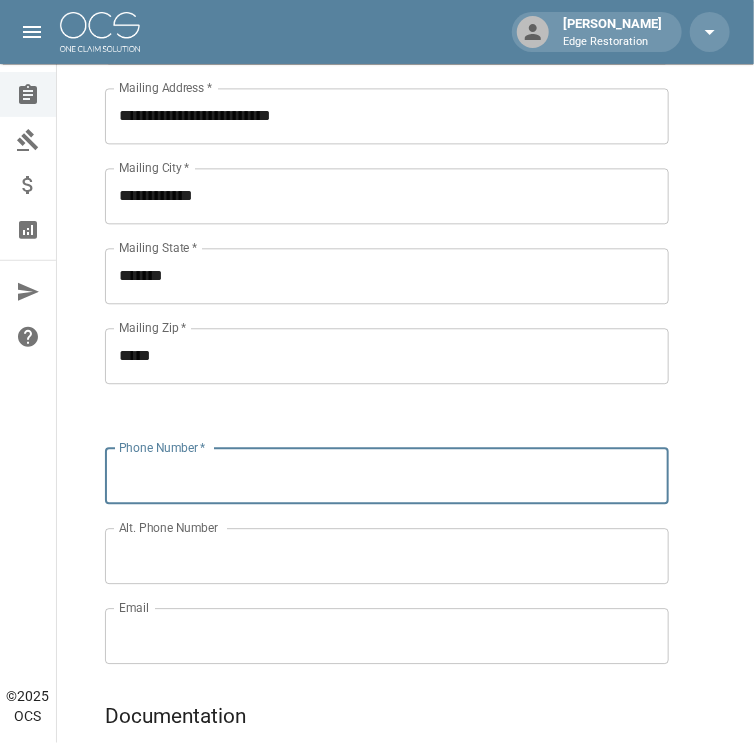 click on "Phone Number   *" at bounding box center (387, 476) 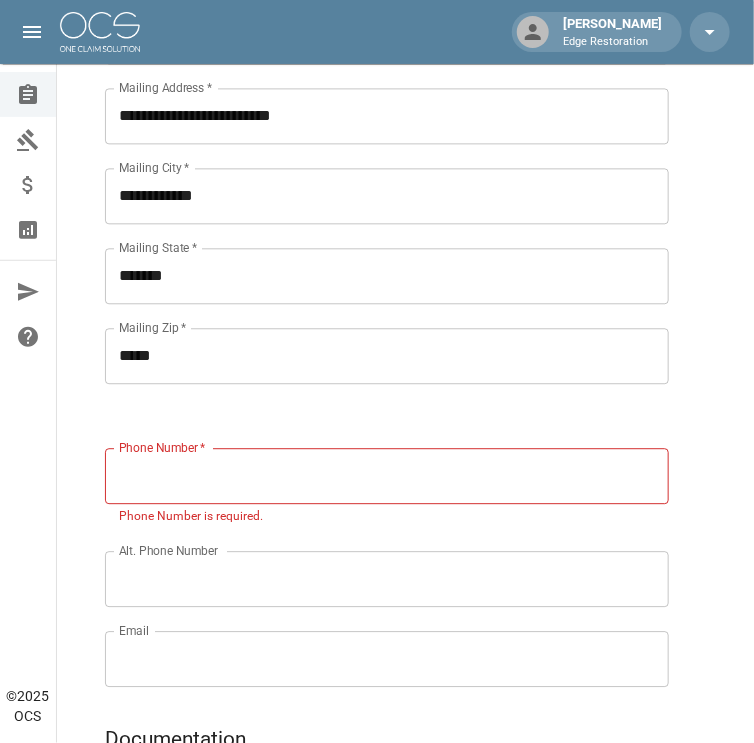click on "Phone Number   *" at bounding box center [387, 476] 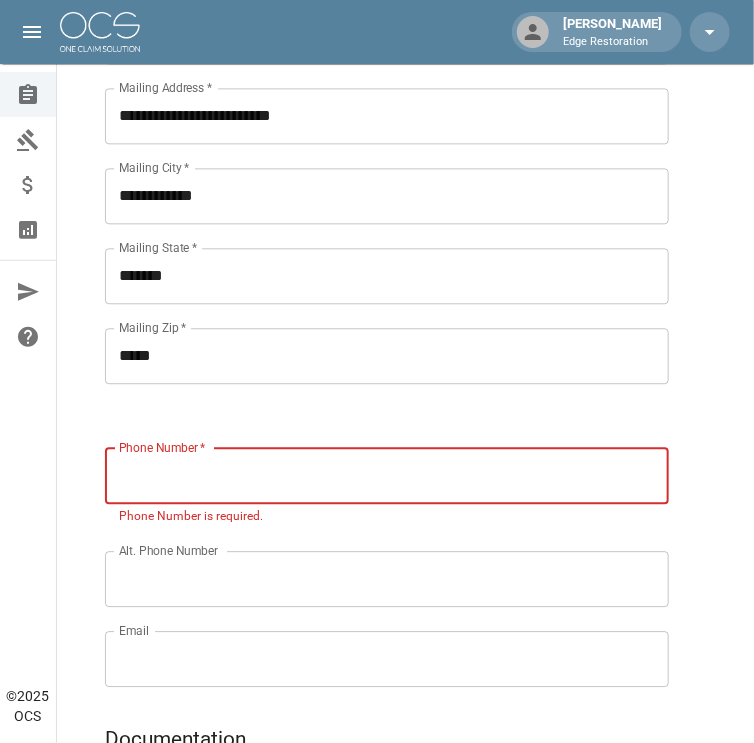 paste on "**********" 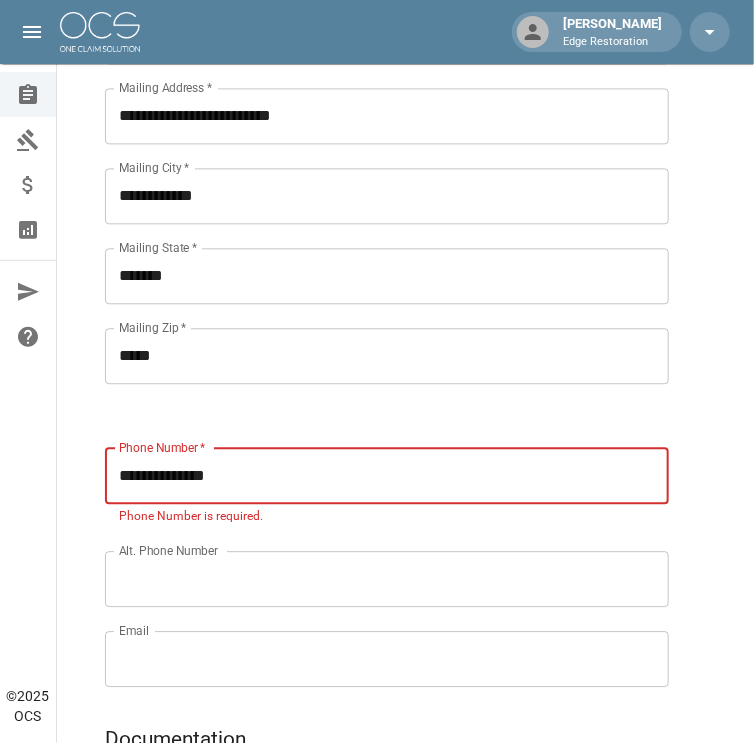 type on "**********" 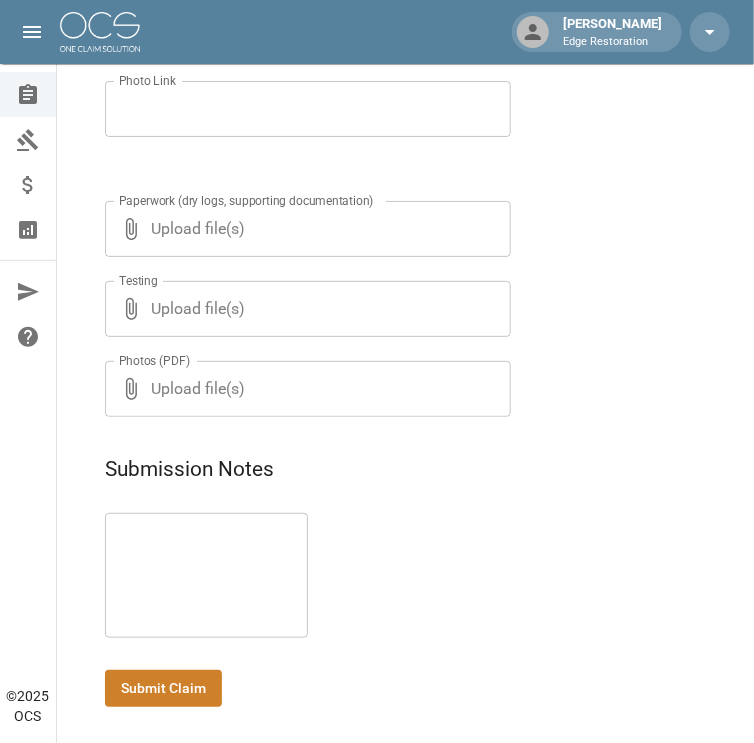scroll, scrollTop: 1875, scrollLeft: 0, axis: vertical 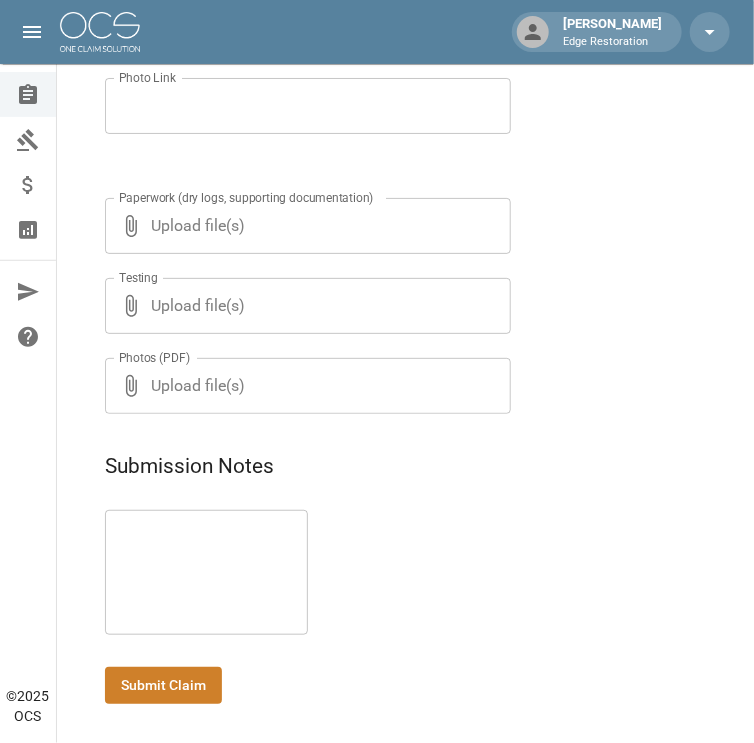 click at bounding box center (206, 573) 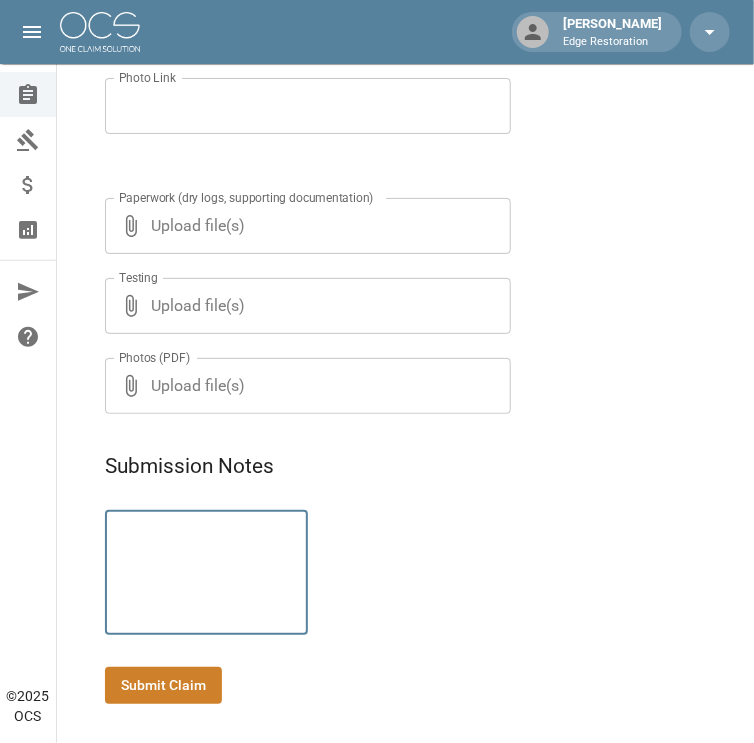 paste on "**********" 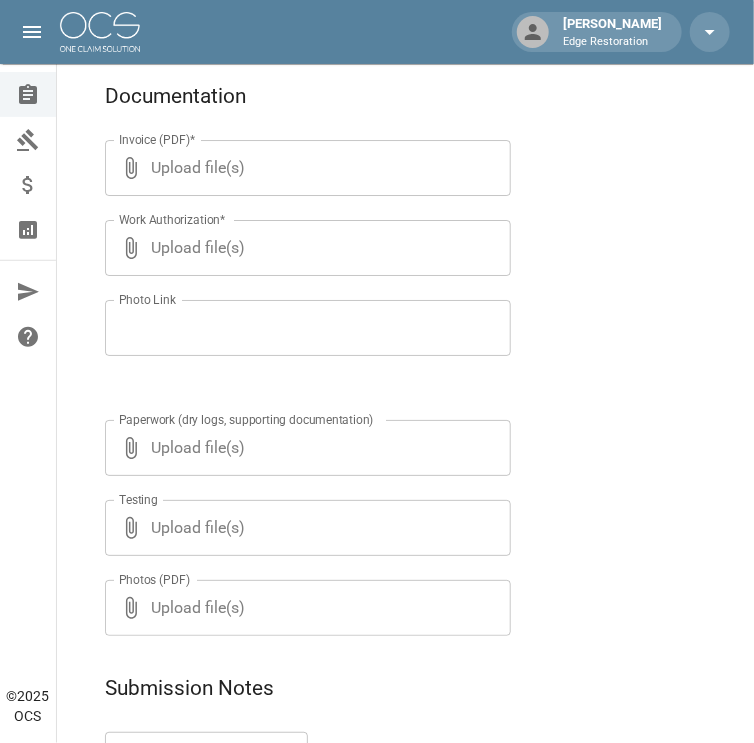 scroll, scrollTop: 1635, scrollLeft: 0, axis: vertical 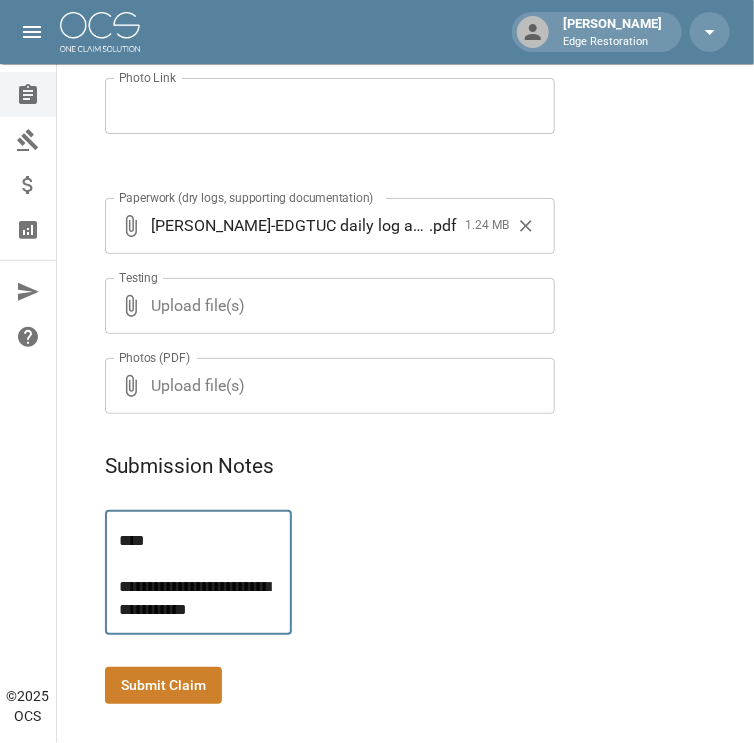 type on "**********" 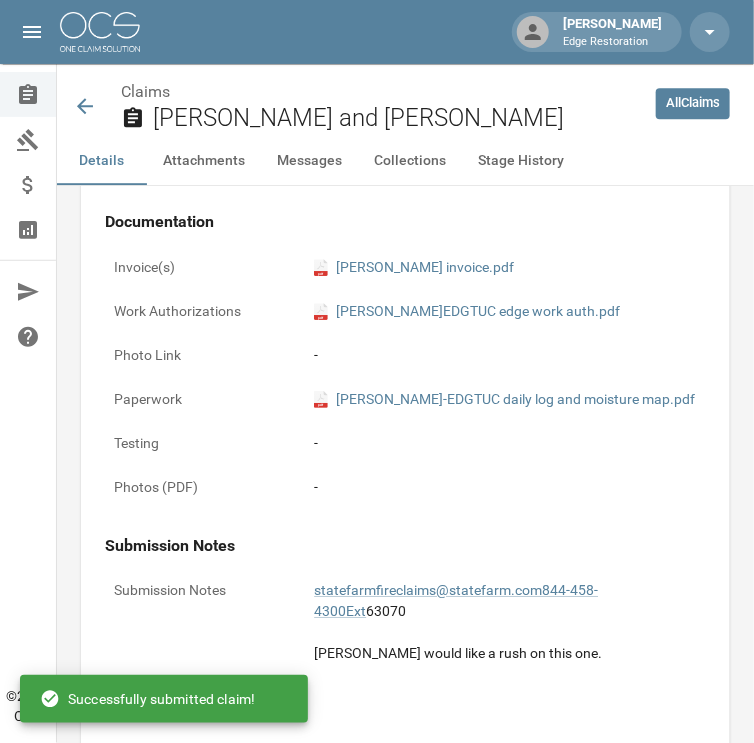scroll, scrollTop: 1875, scrollLeft: 0, axis: vertical 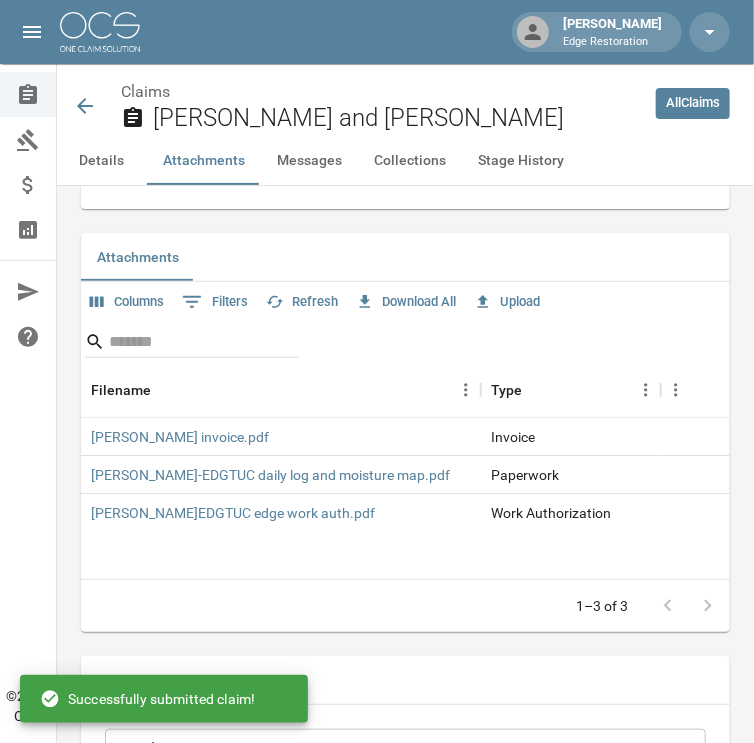 click at bounding box center [100, 32] 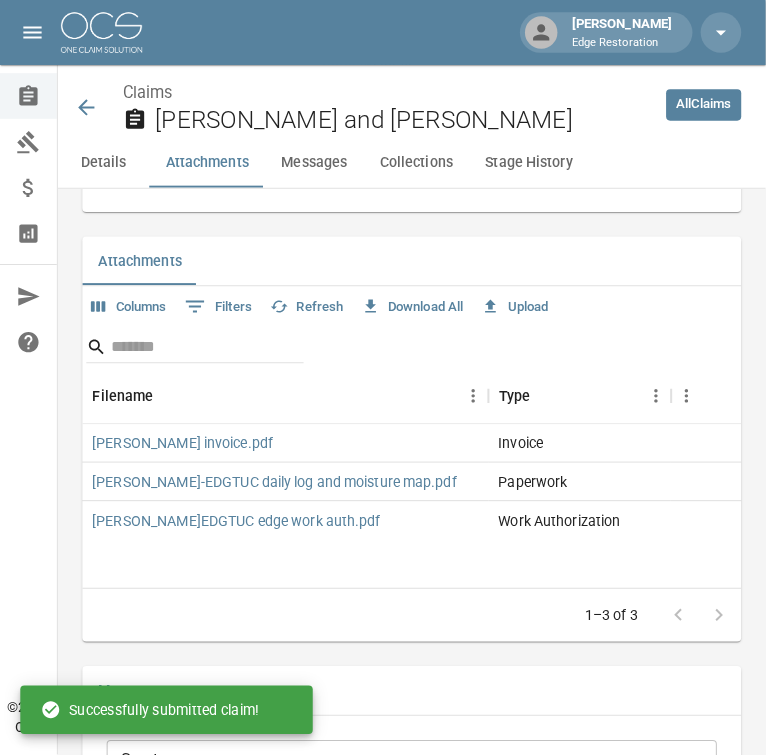 scroll, scrollTop: 0, scrollLeft: 0, axis: both 